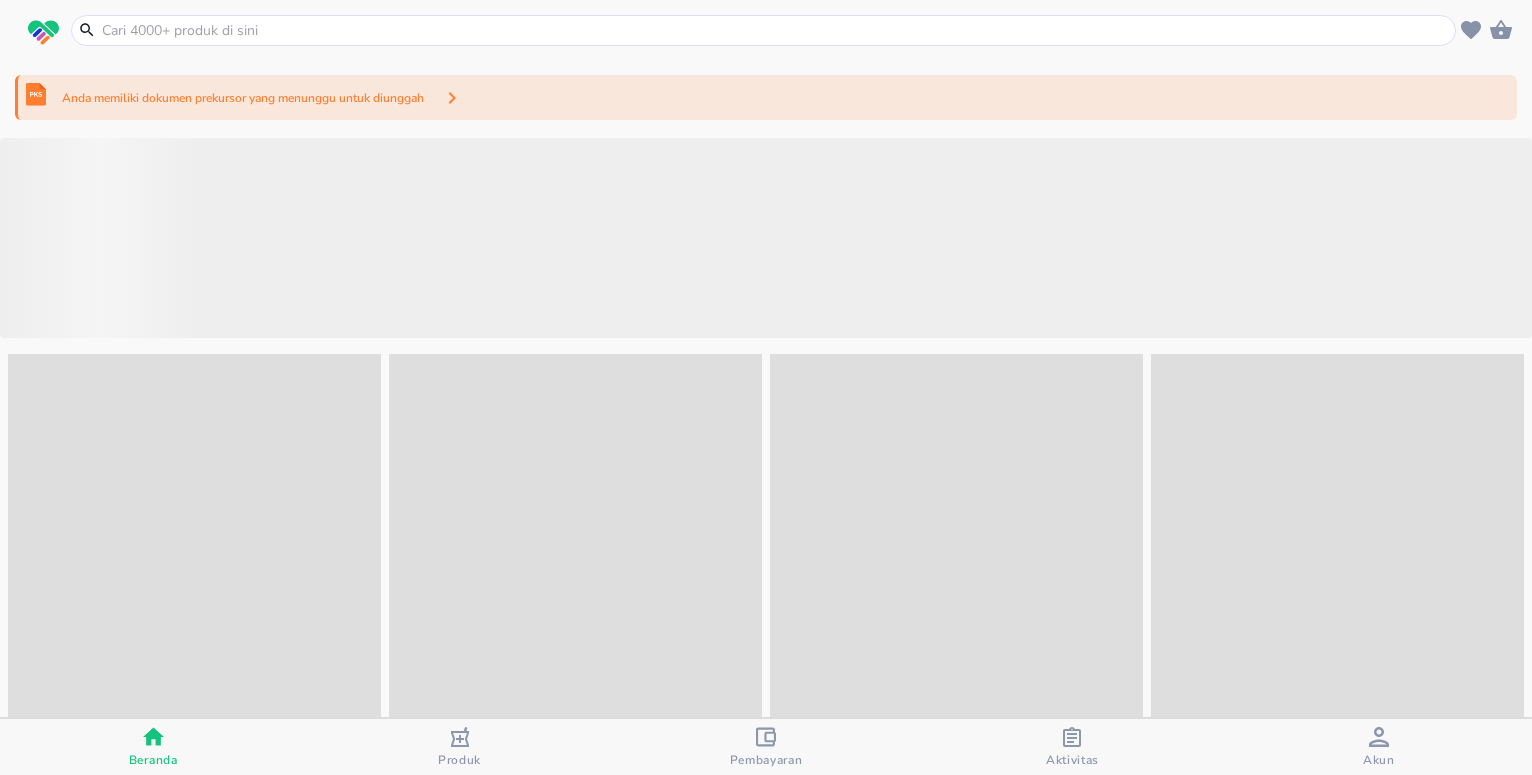 scroll, scrollTop: 0, scrollLeft: 0, axis: both 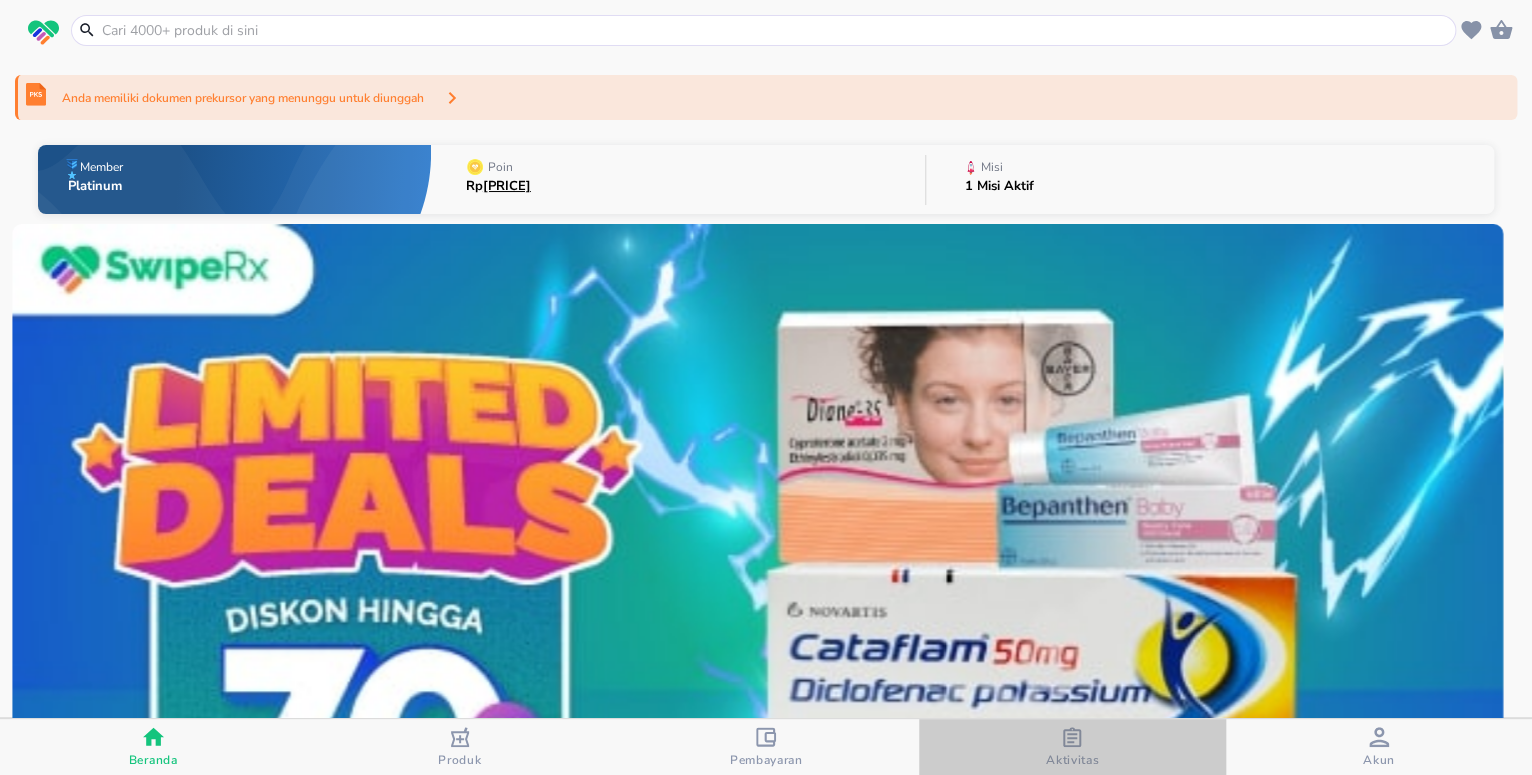 click at bounding box center (1072, 739) 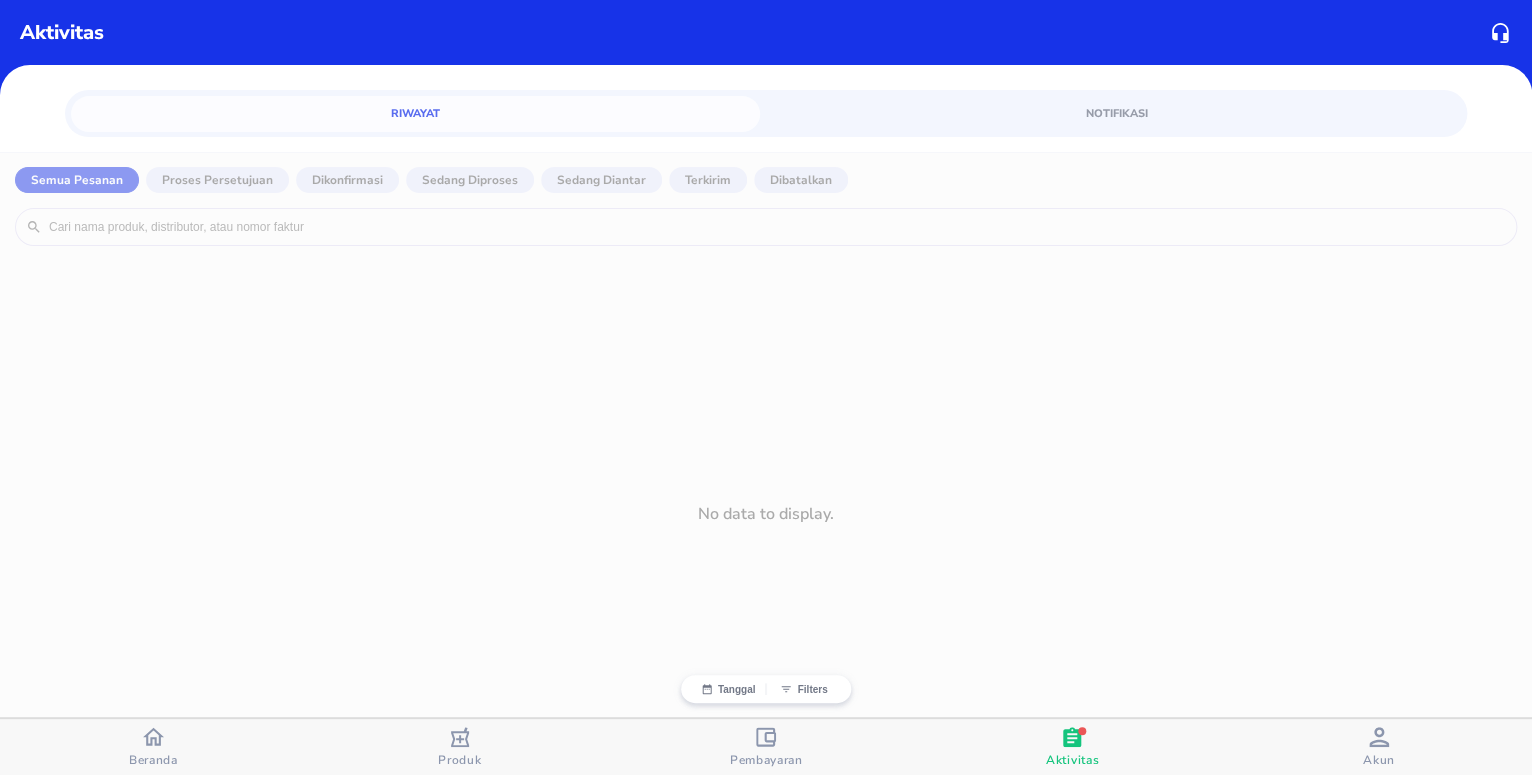type 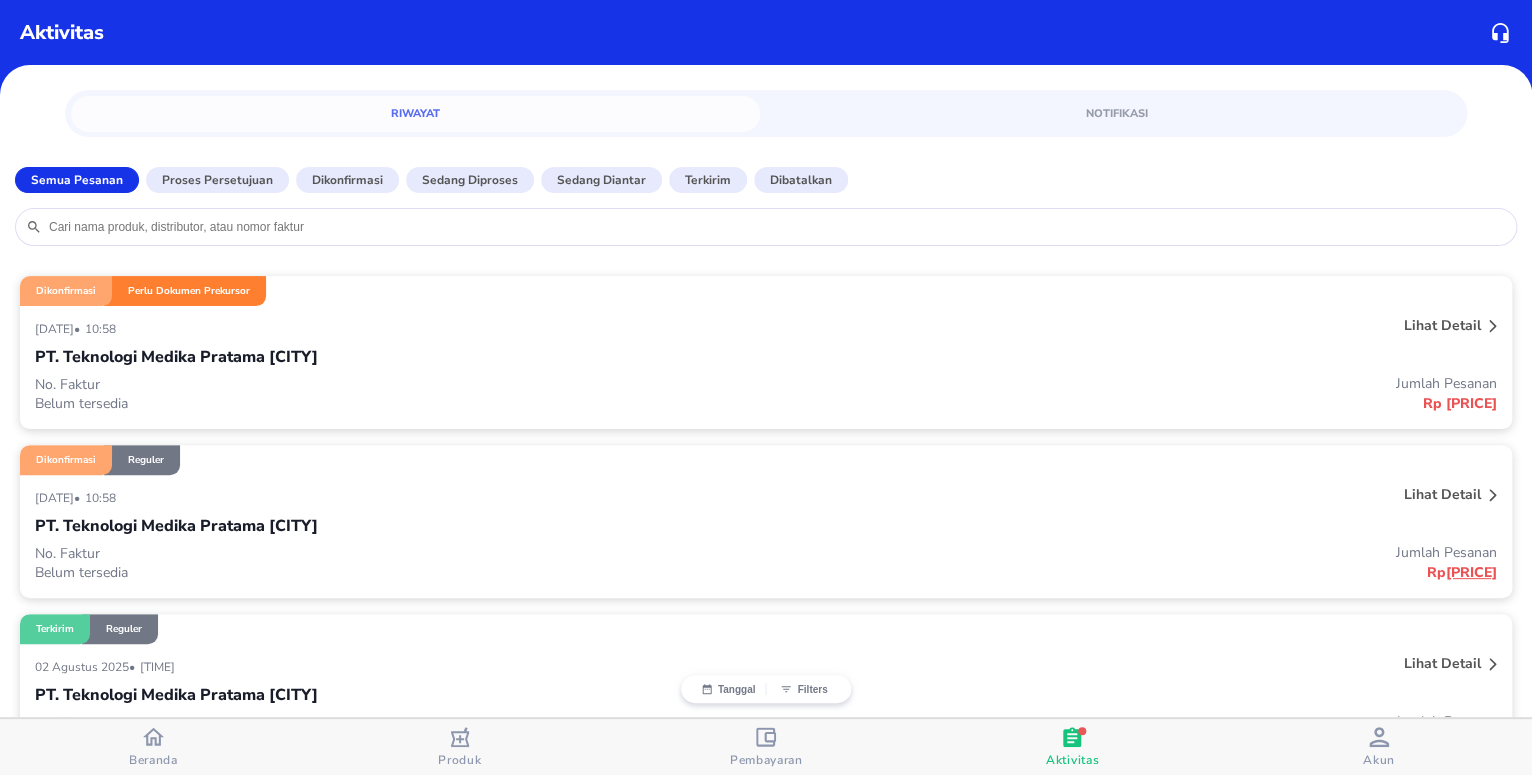 click on "Rp [PRICE]" at bounding box center (1131, 403) 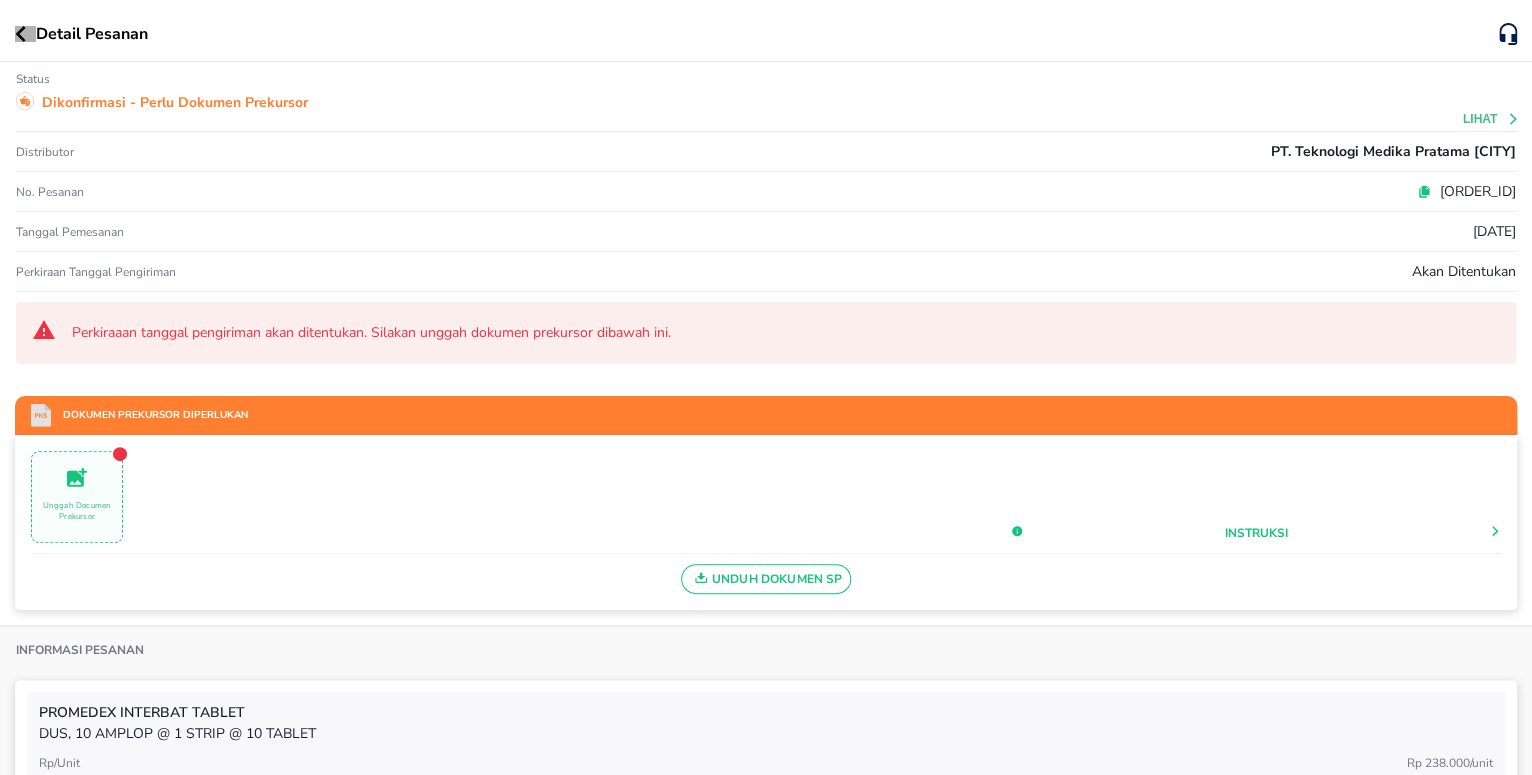 click 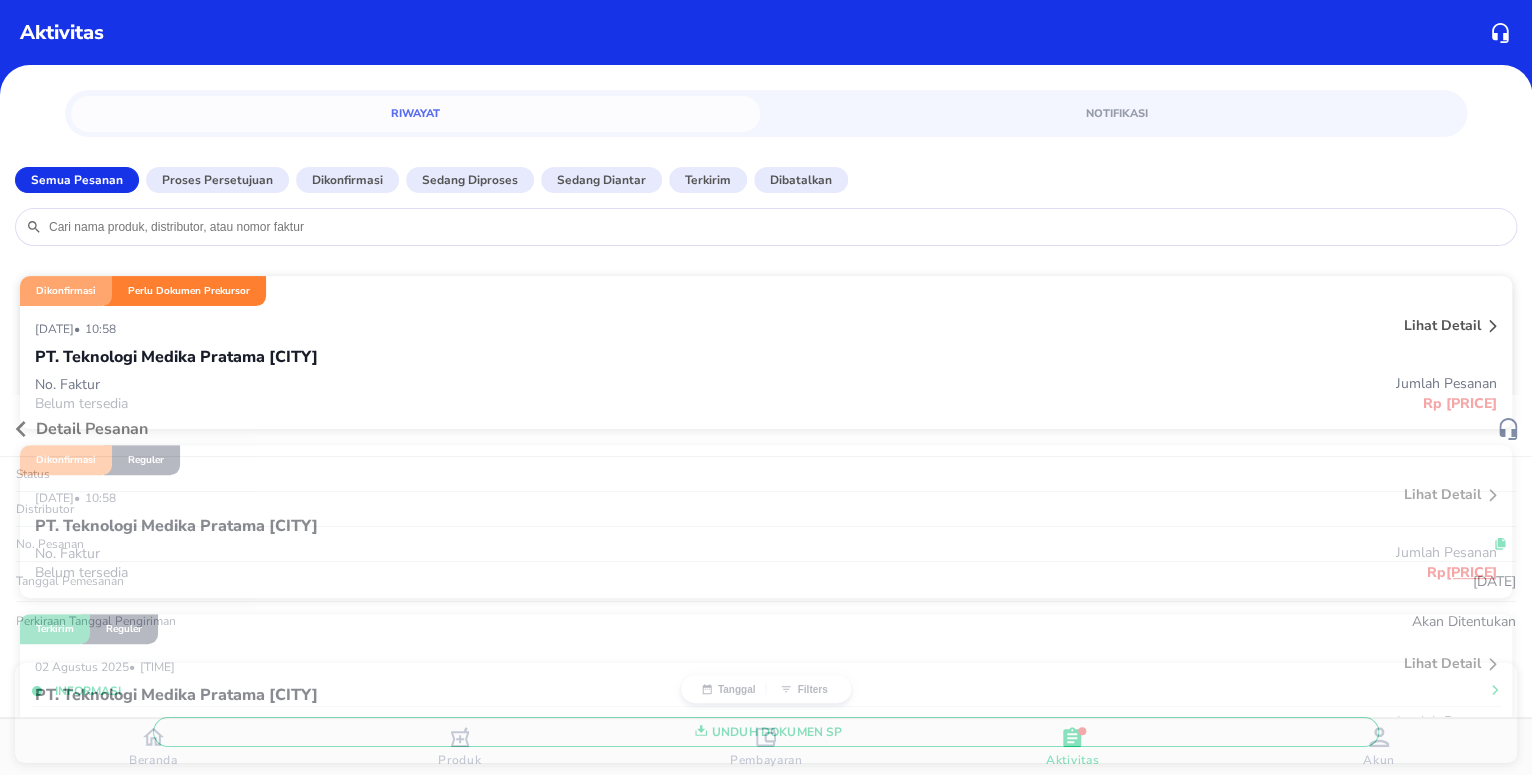 type 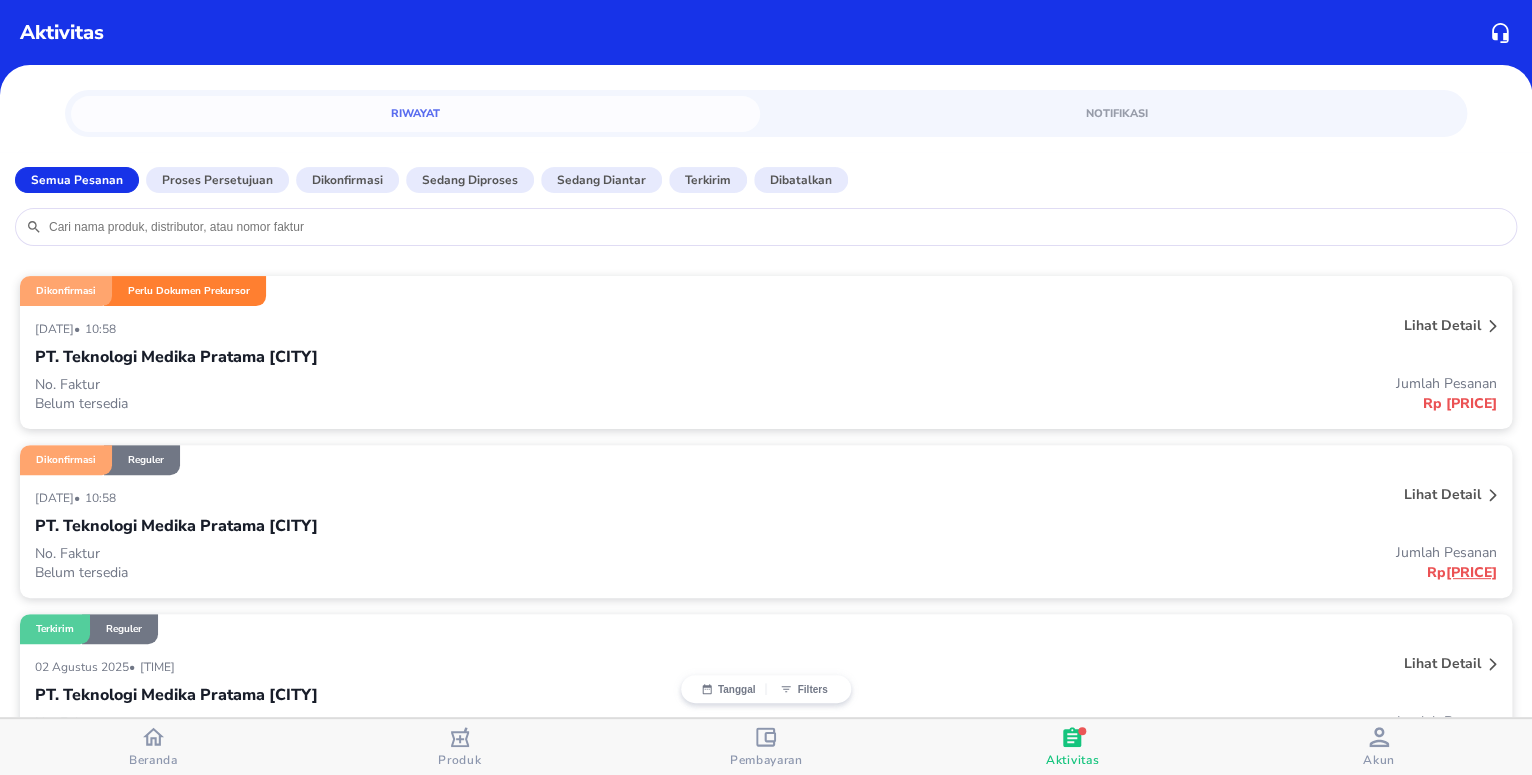 click on "PT. Teknologi Medika Pratama [CITY]" at bounding box center (766, 526) 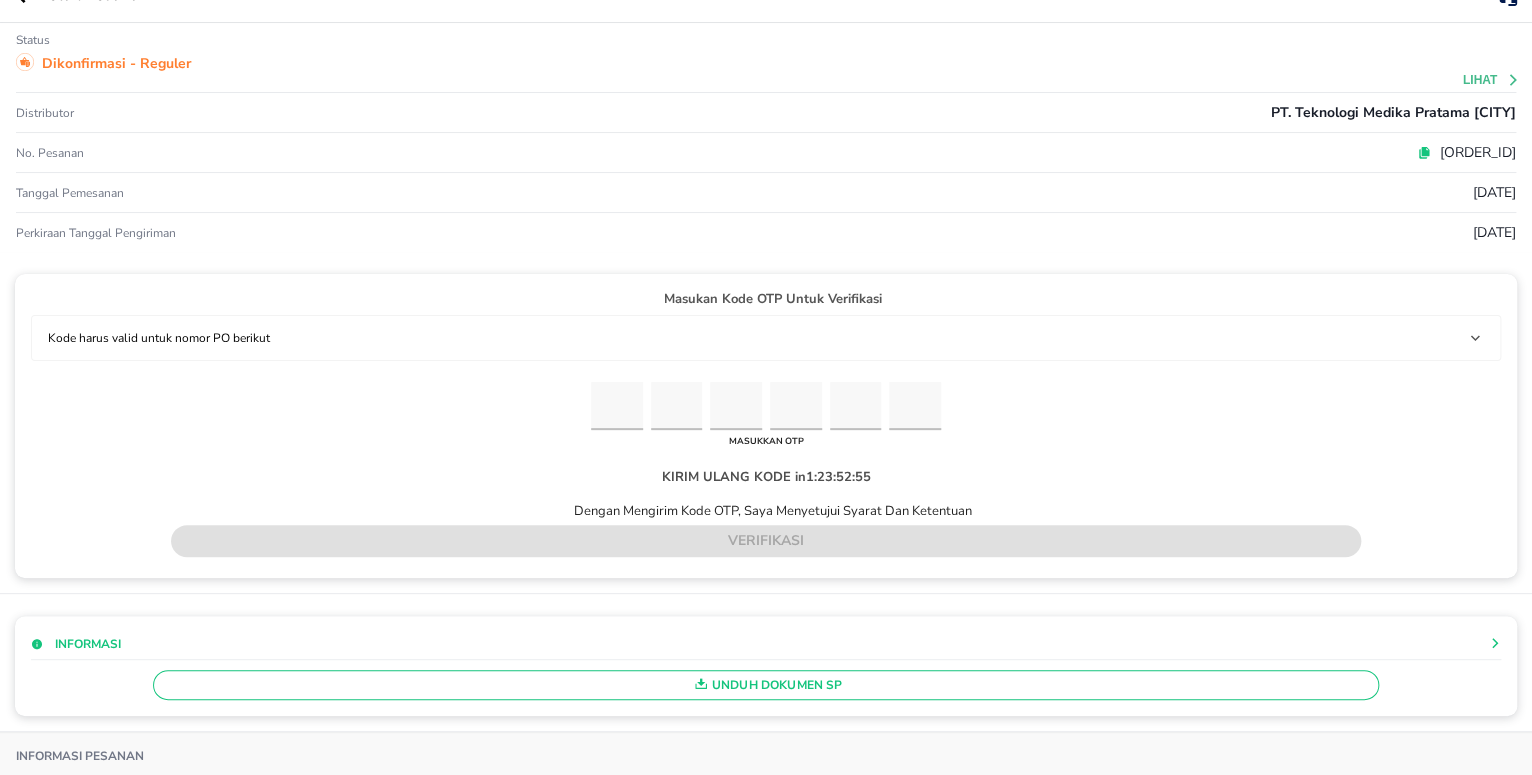 scroll, scrollTop: 0, scrollLeft: 0, axis: both 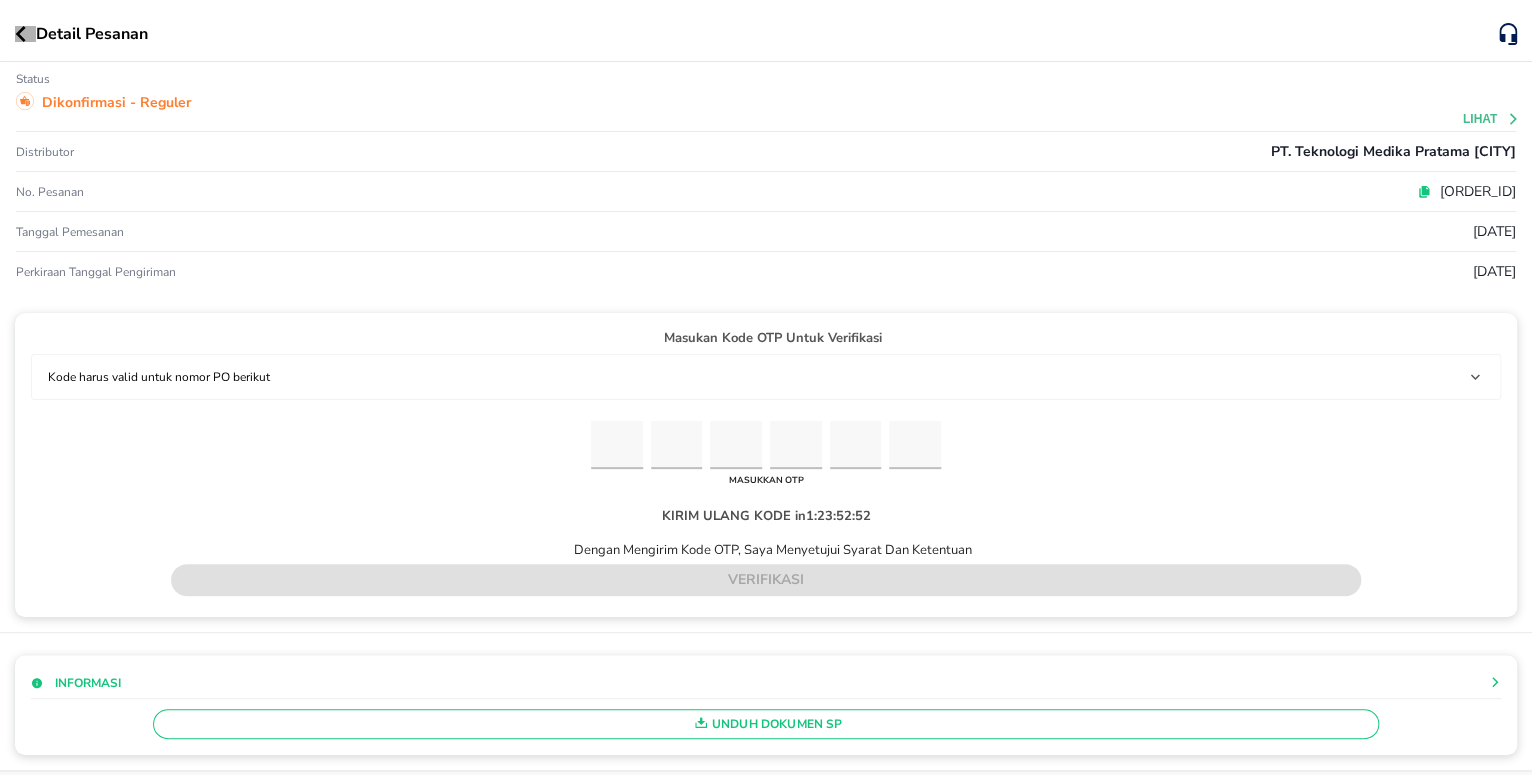 click at bounding box center [25, 34] 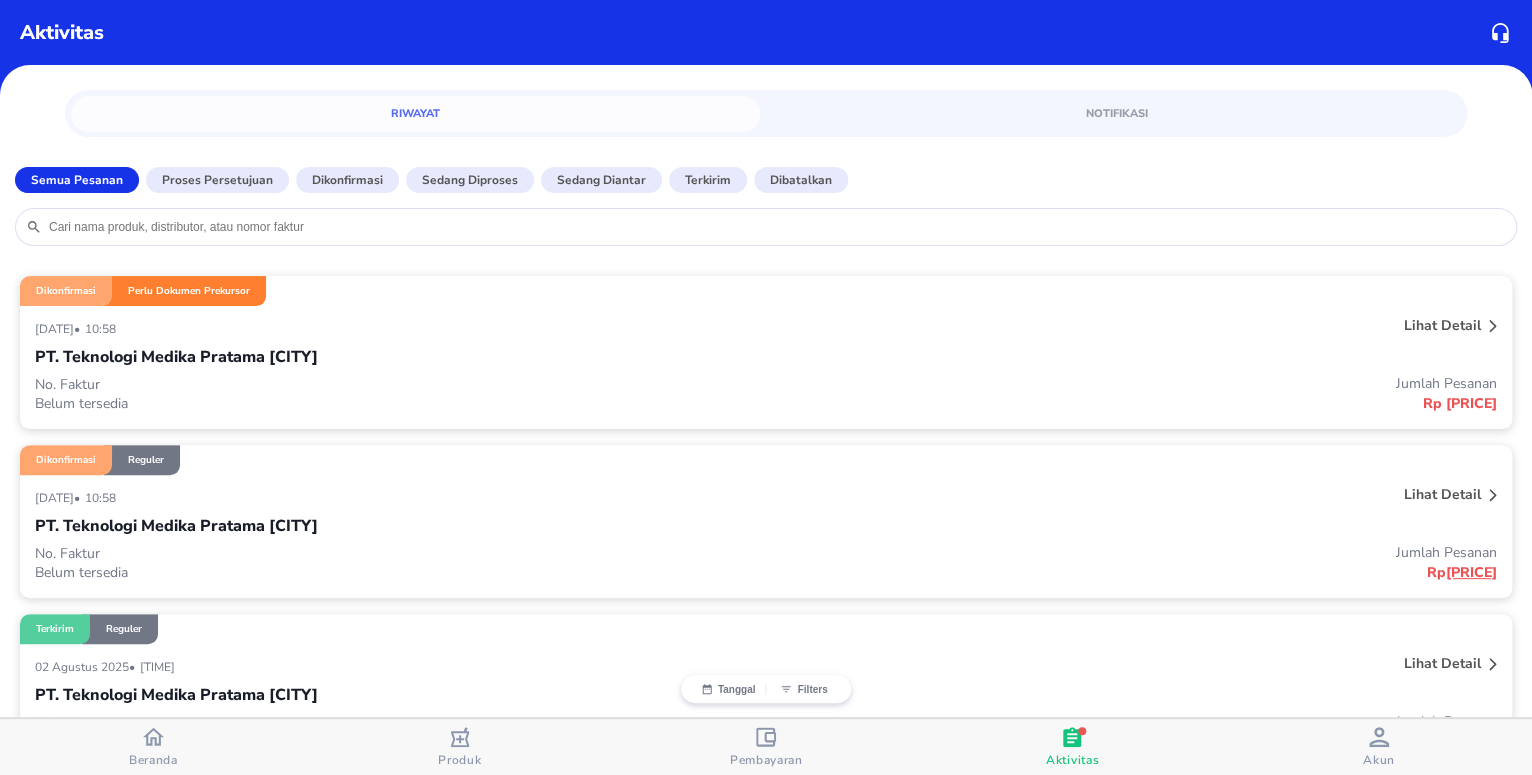 click on "Dikonfirmasi Perlu Dokumen Prekursor" at bounding box center (766, 291) 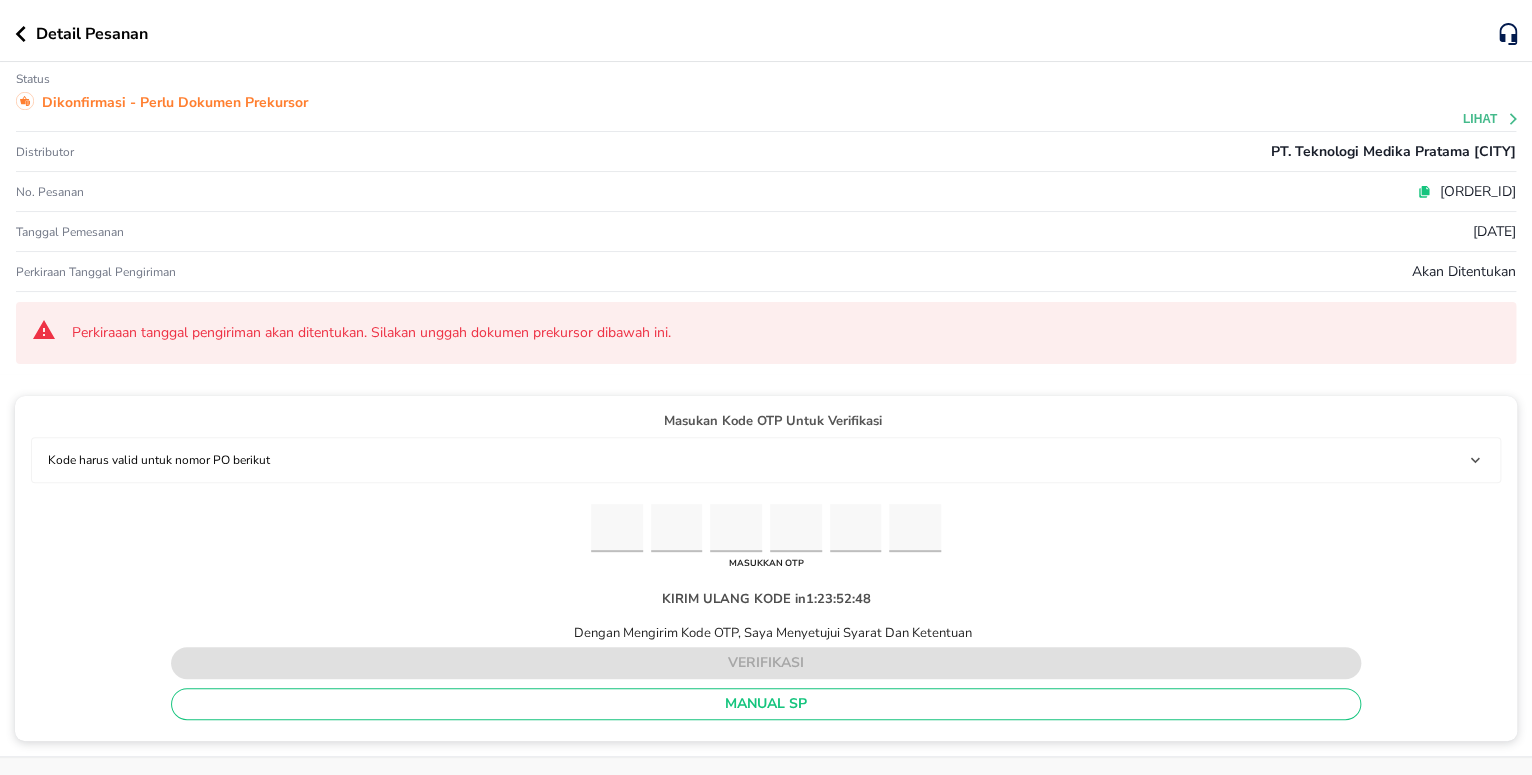 click on "[ORDER_ID]" at bounding box center [1473, 191] 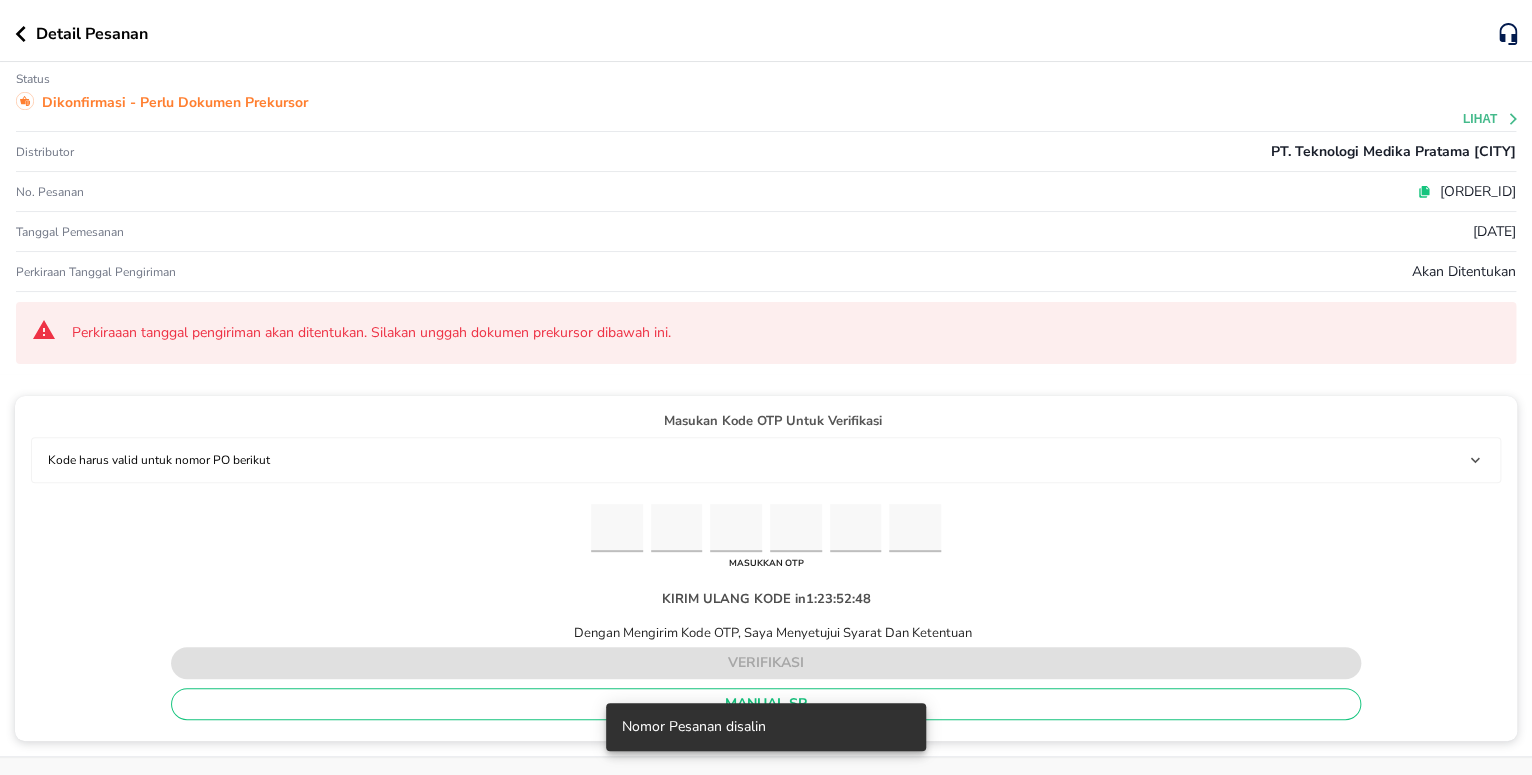 click on "[ORDER_ID]" at bounding box center [1473, 191] 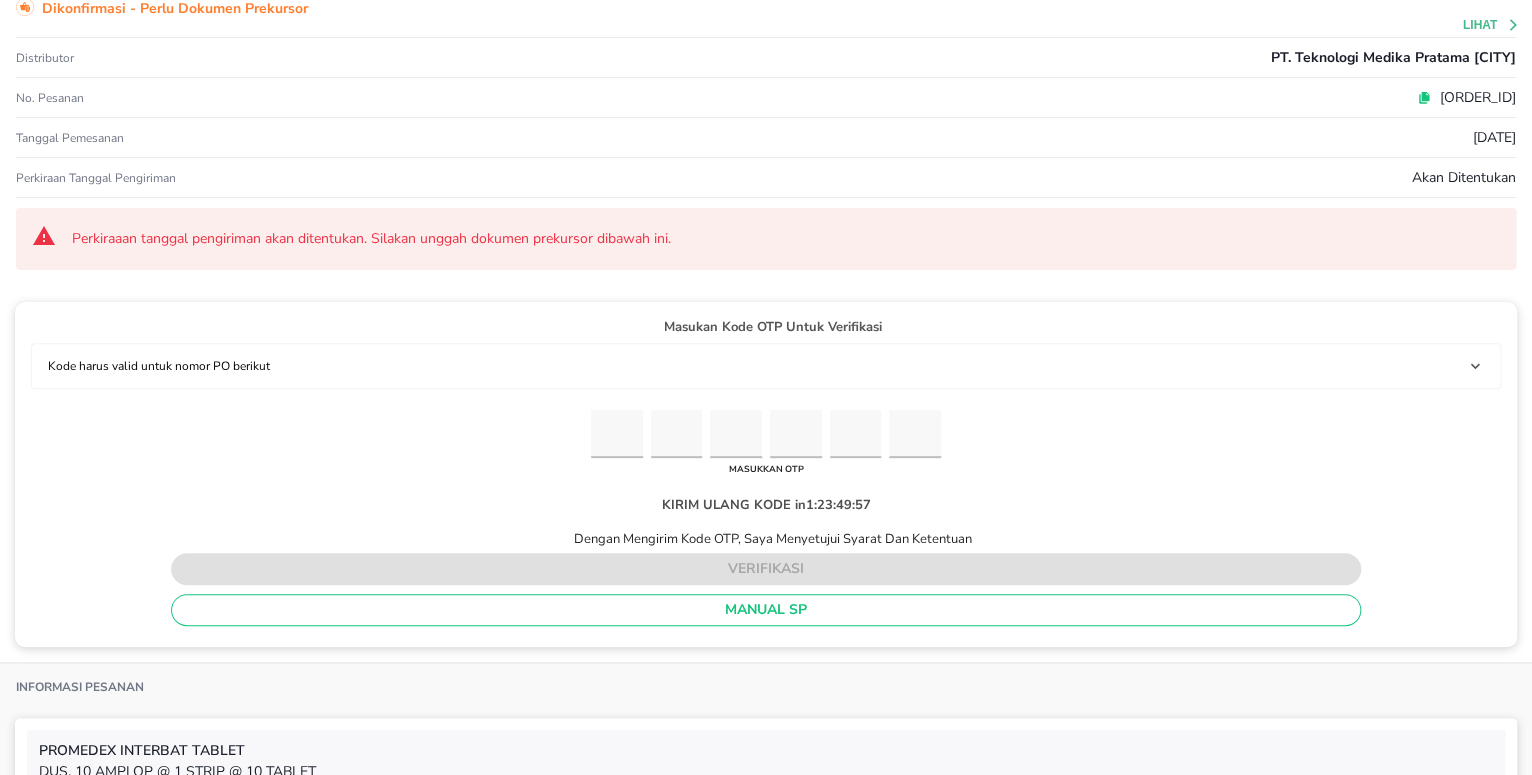 scroll, scrollTop: 0, scrollLeft: 0, axis: both 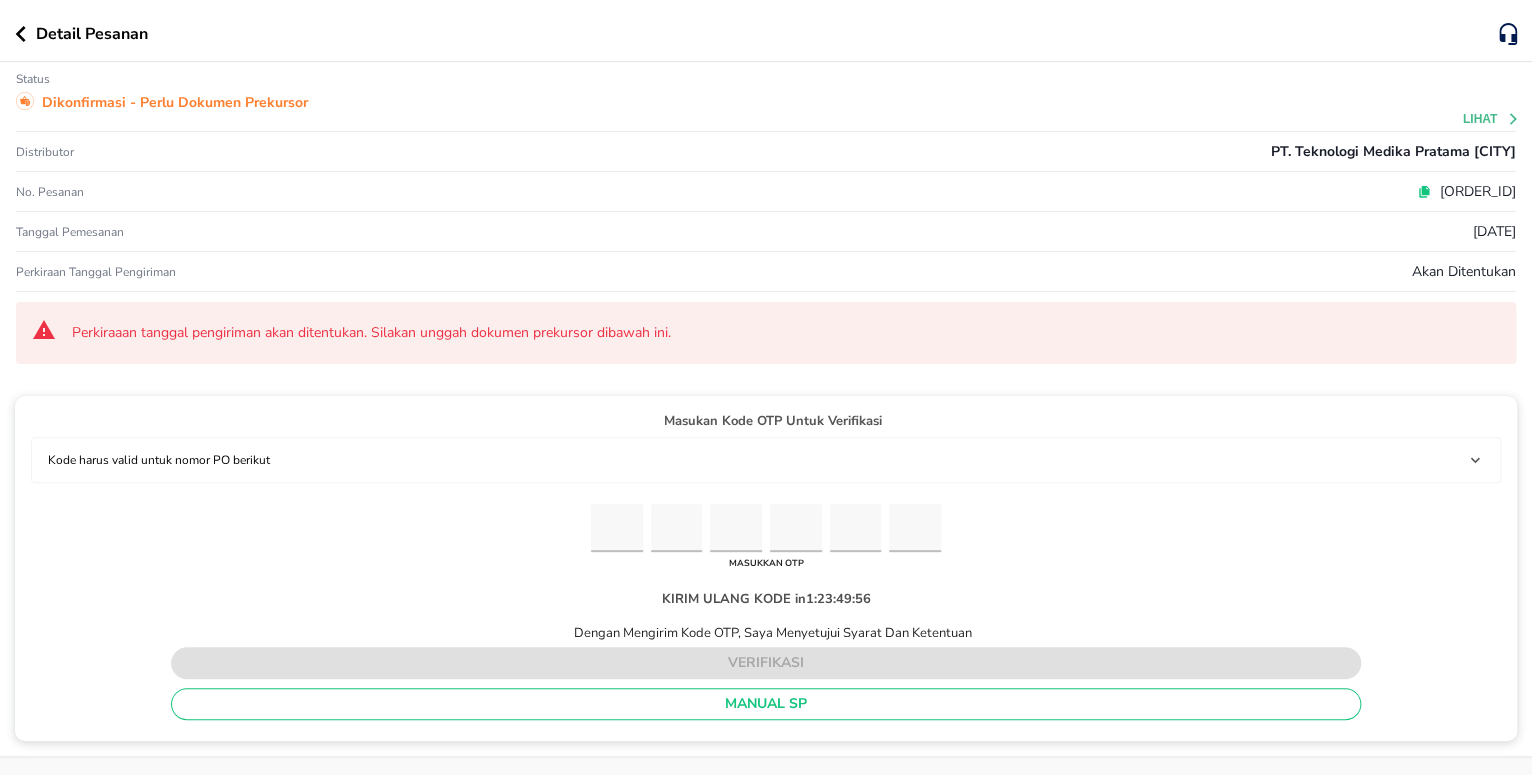 click on "[ORDER_ID]" at bounding box center [1473, 191] 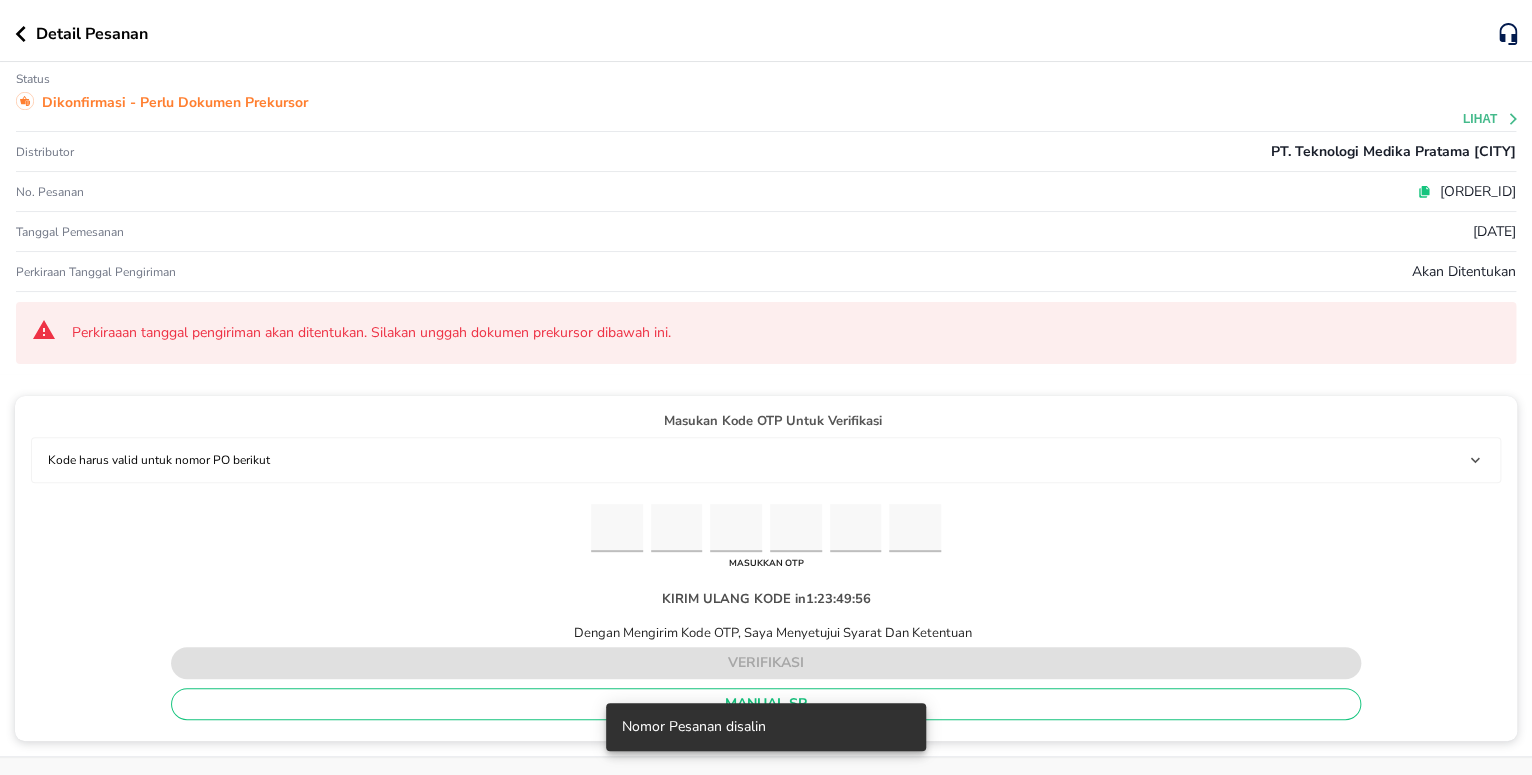 click on "[ORDER_ID]" at bounding box center [1473, 191] 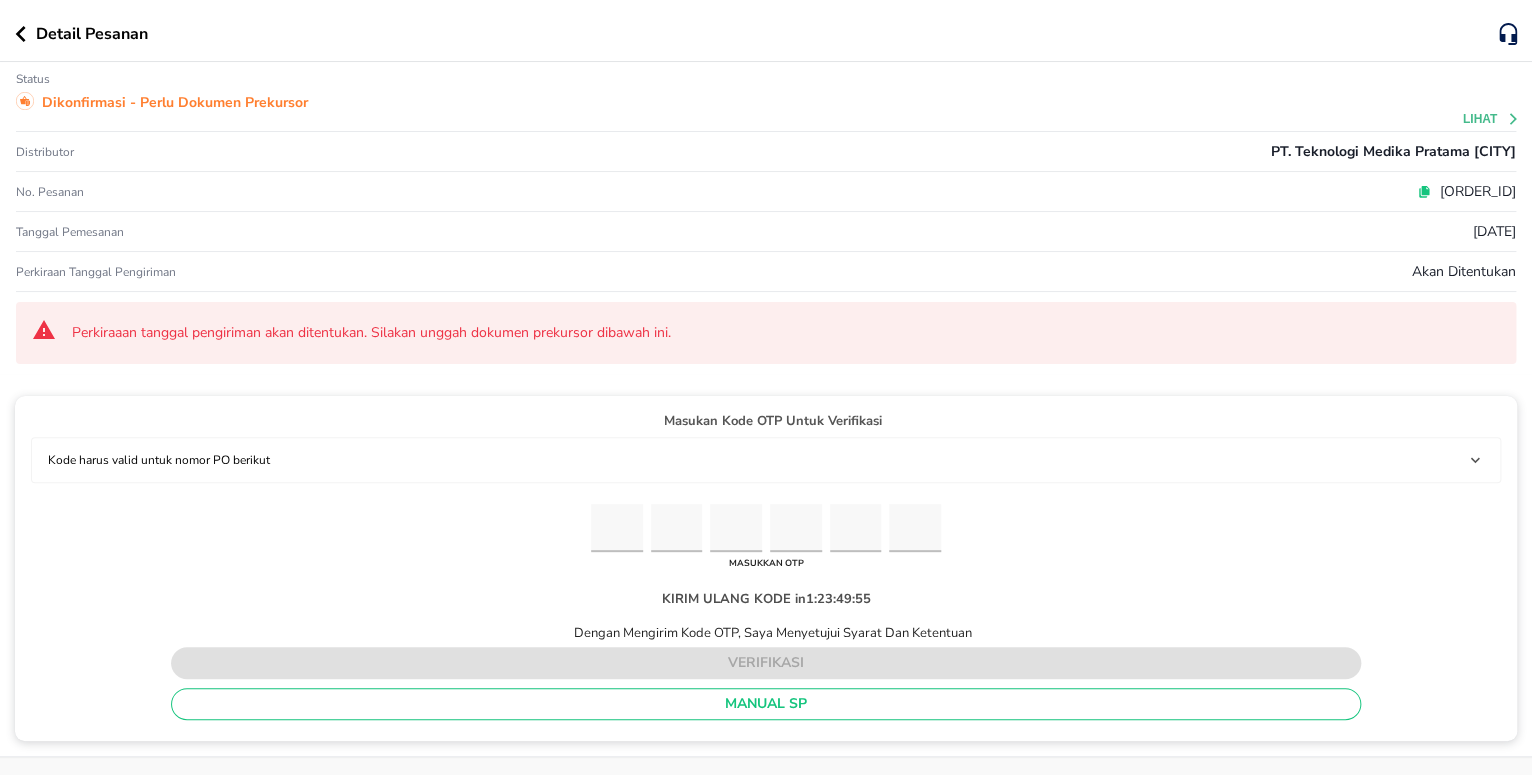 copy on "[ORDER_ID]" 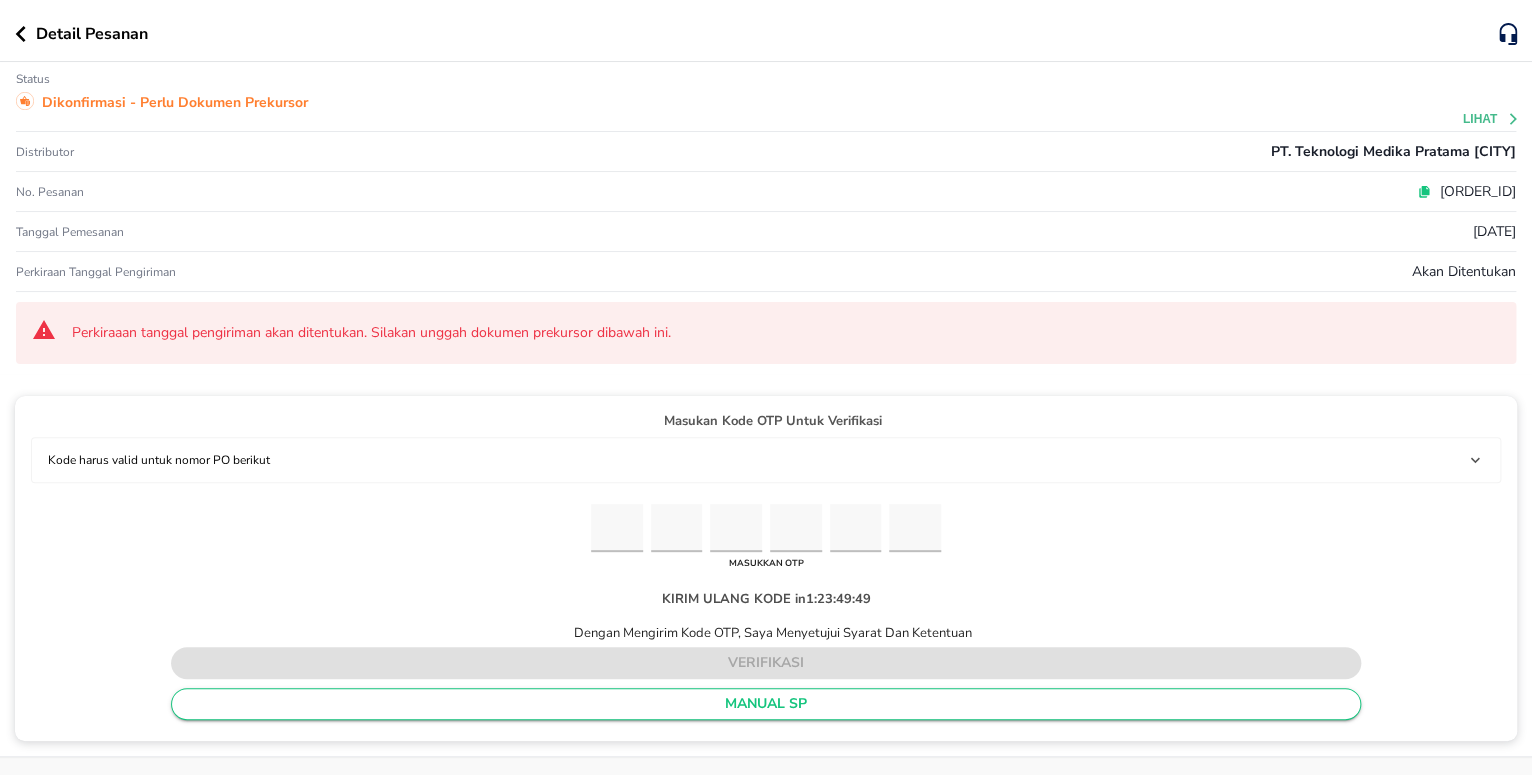 click on "MANUAL SP" at bounding box center (766, 704) 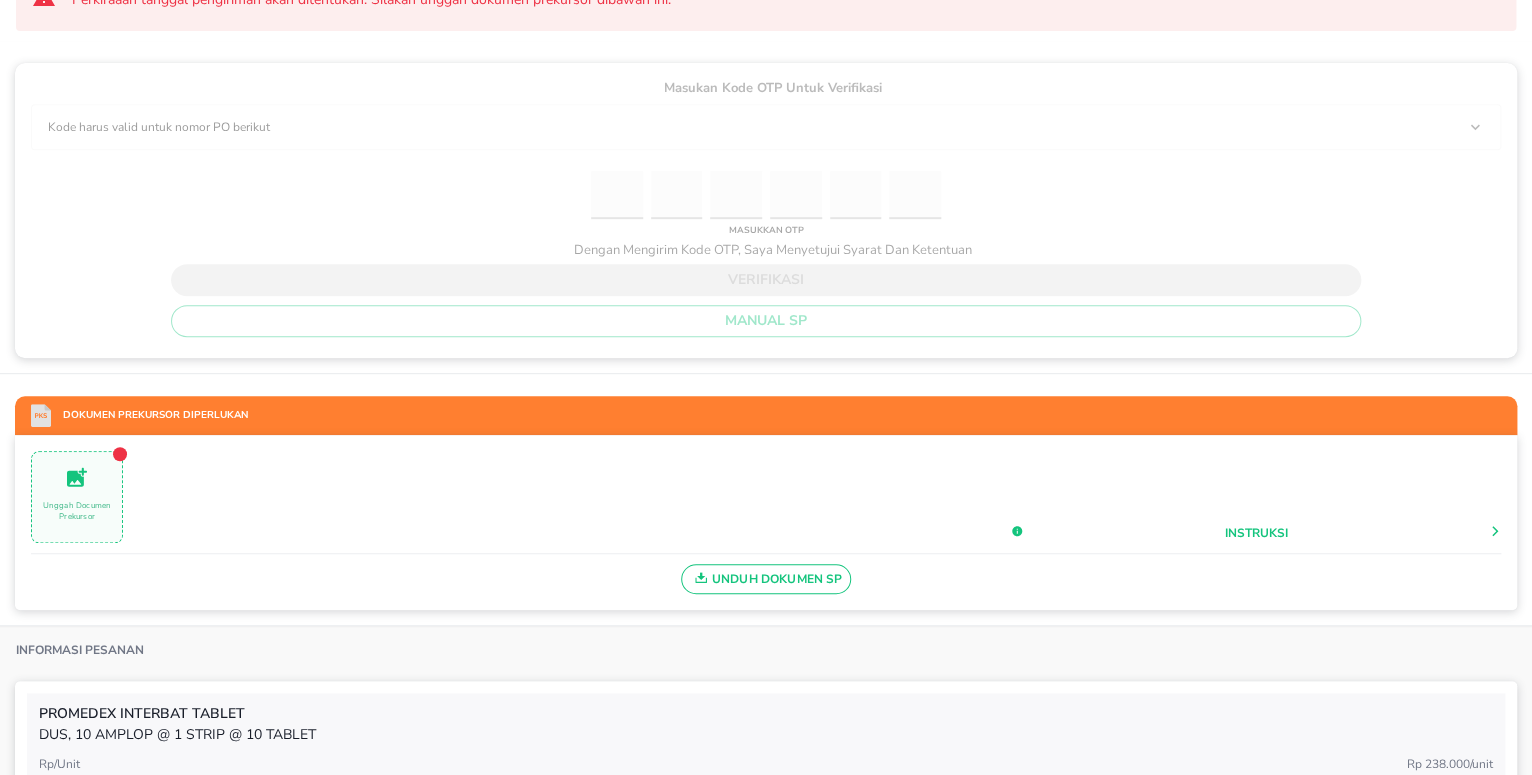 scroll, scrollTop: 0, scrollLeft: 0, axis: both 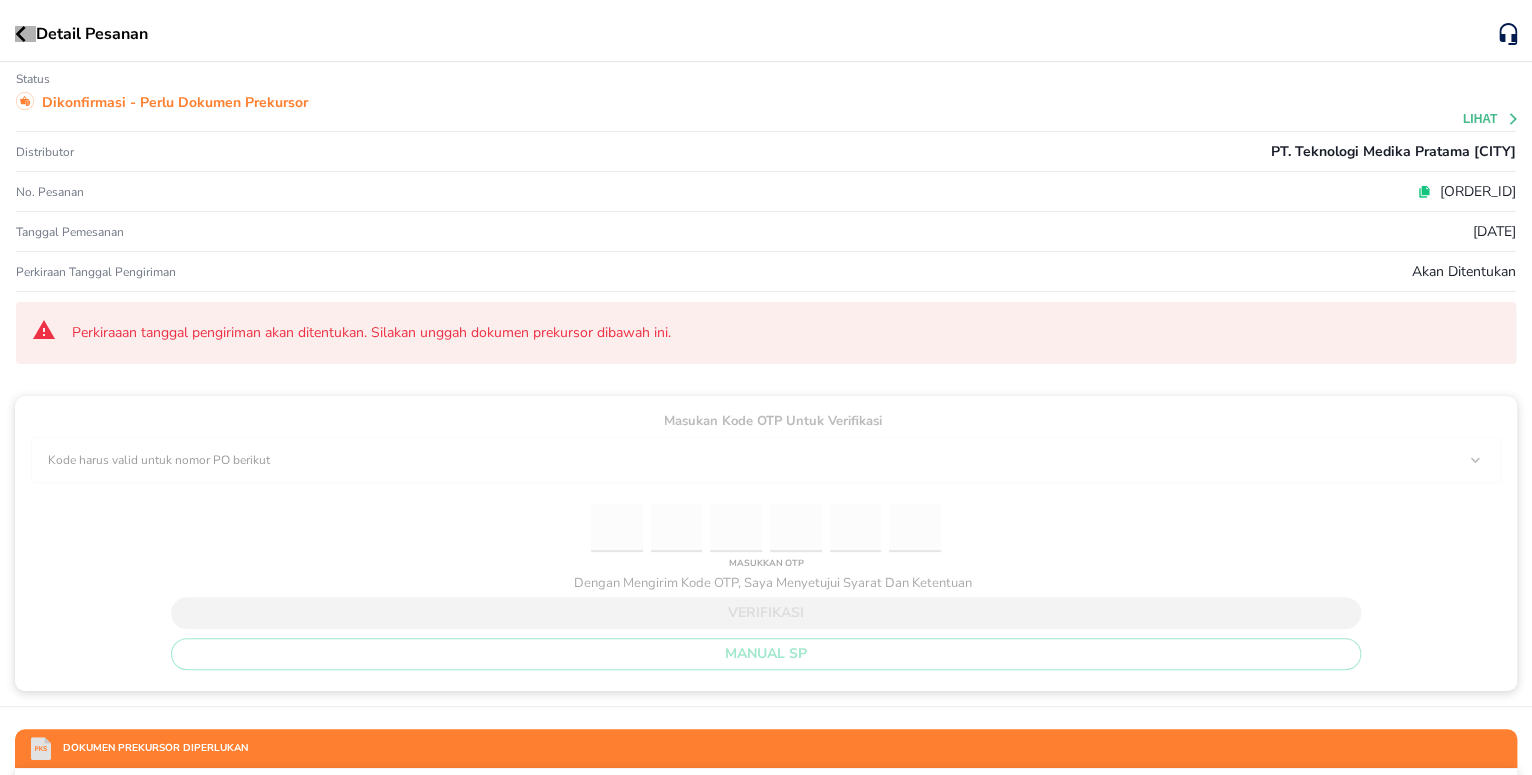 click 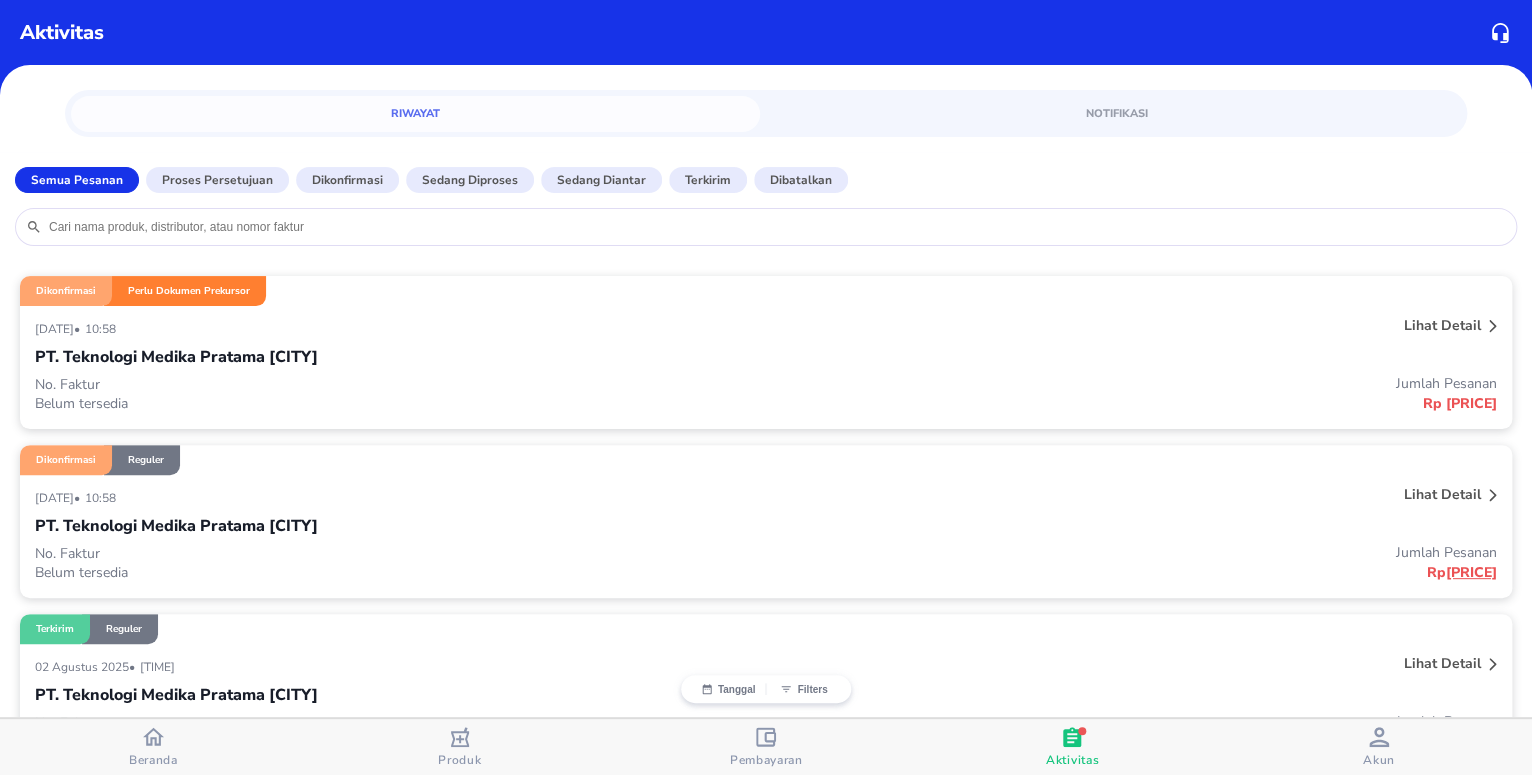 click on "[DATE]  • [TIME]" at bounding box center [461, 497] 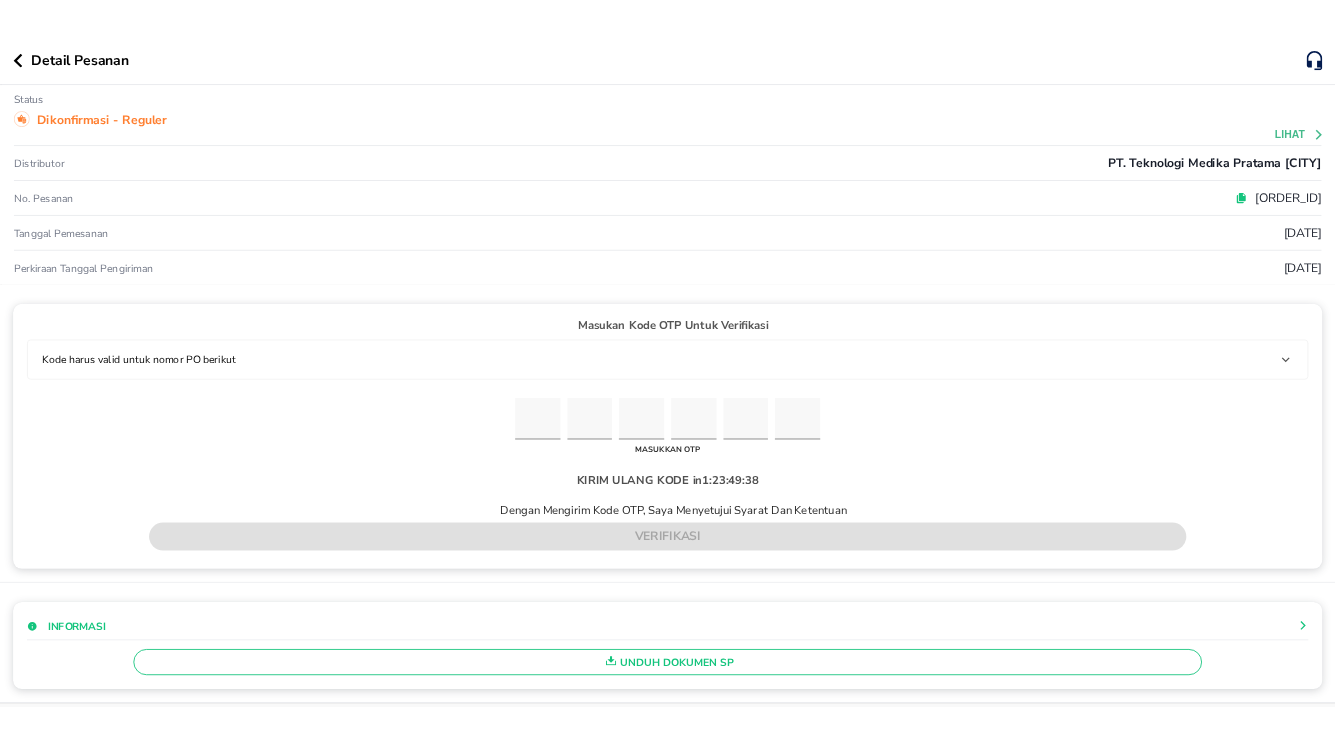 scroll, scrollTop: 0, scrollLeft: 0, axis: both 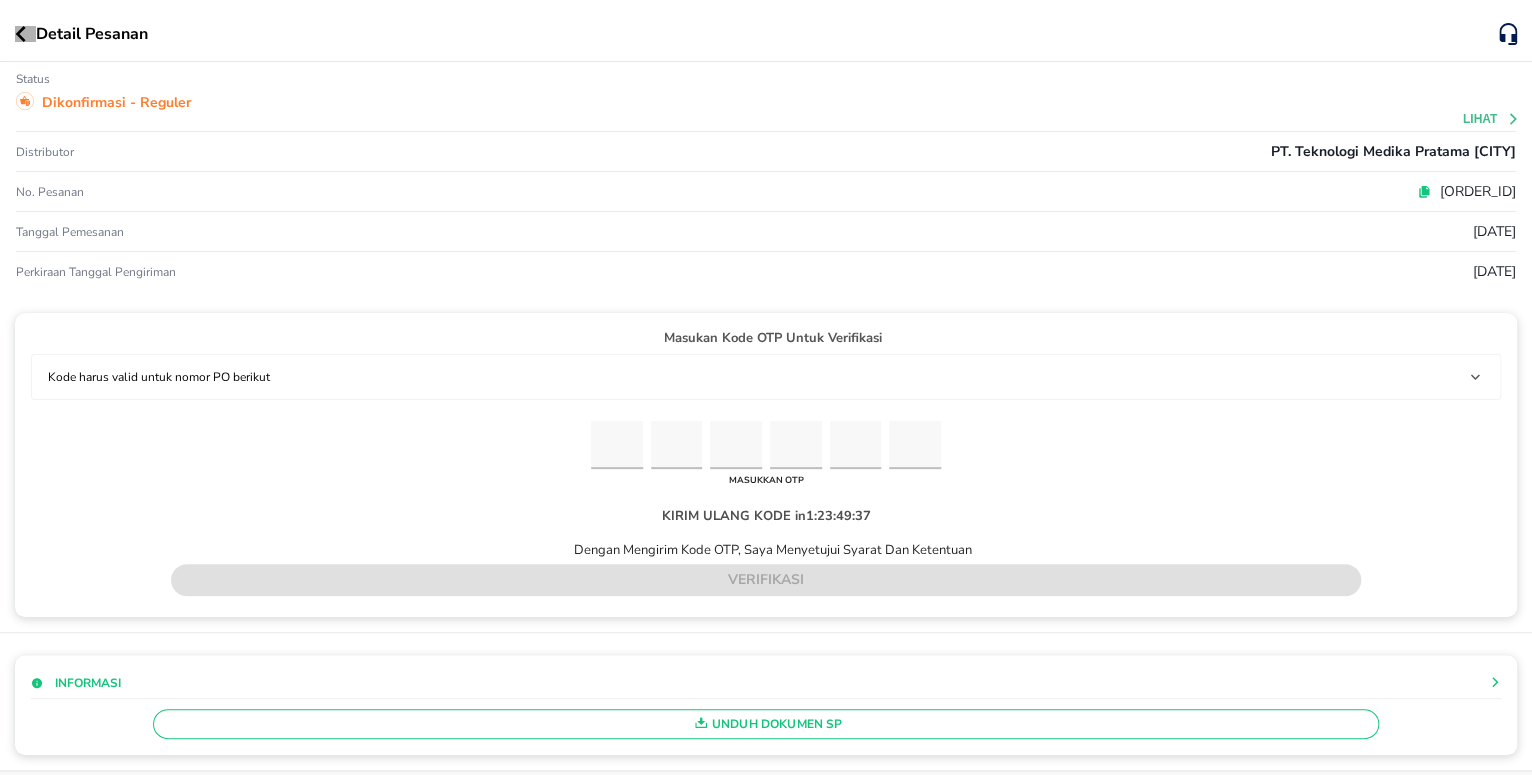 click 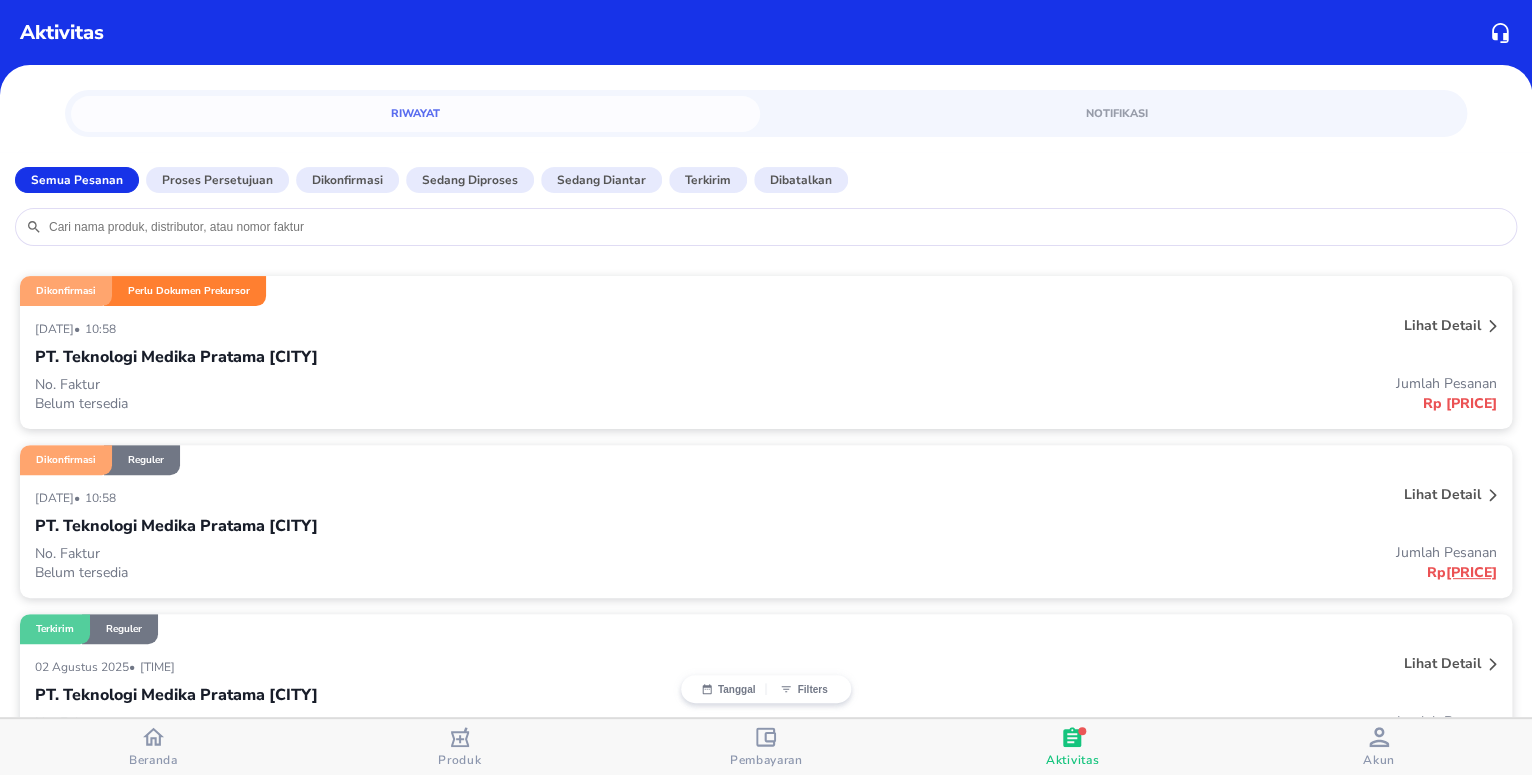 click on "[DATE]  • [TIME]" at bounding box center (461, 328) 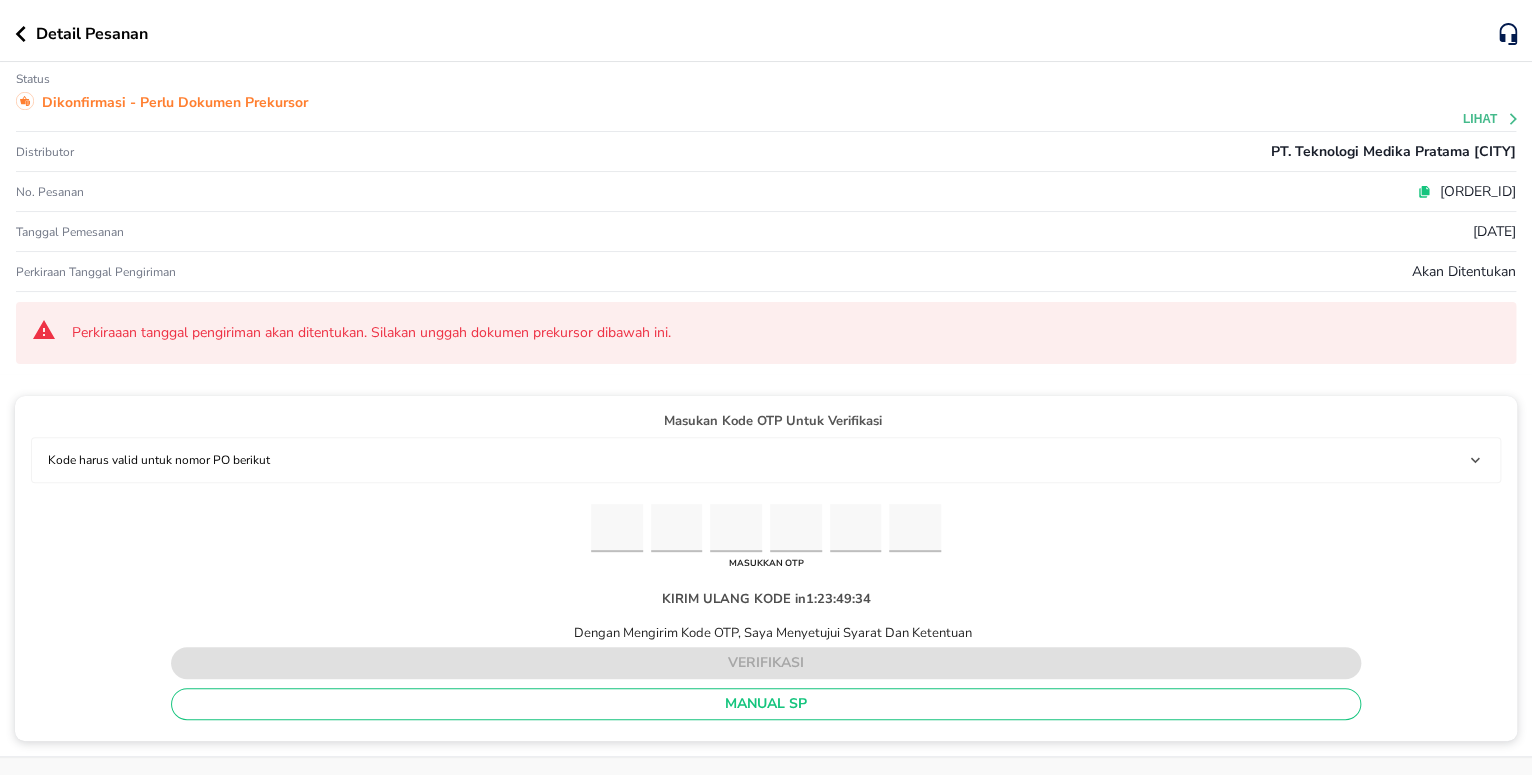 click on "[ORDER_ID]" at bounding box center (1473, 191) 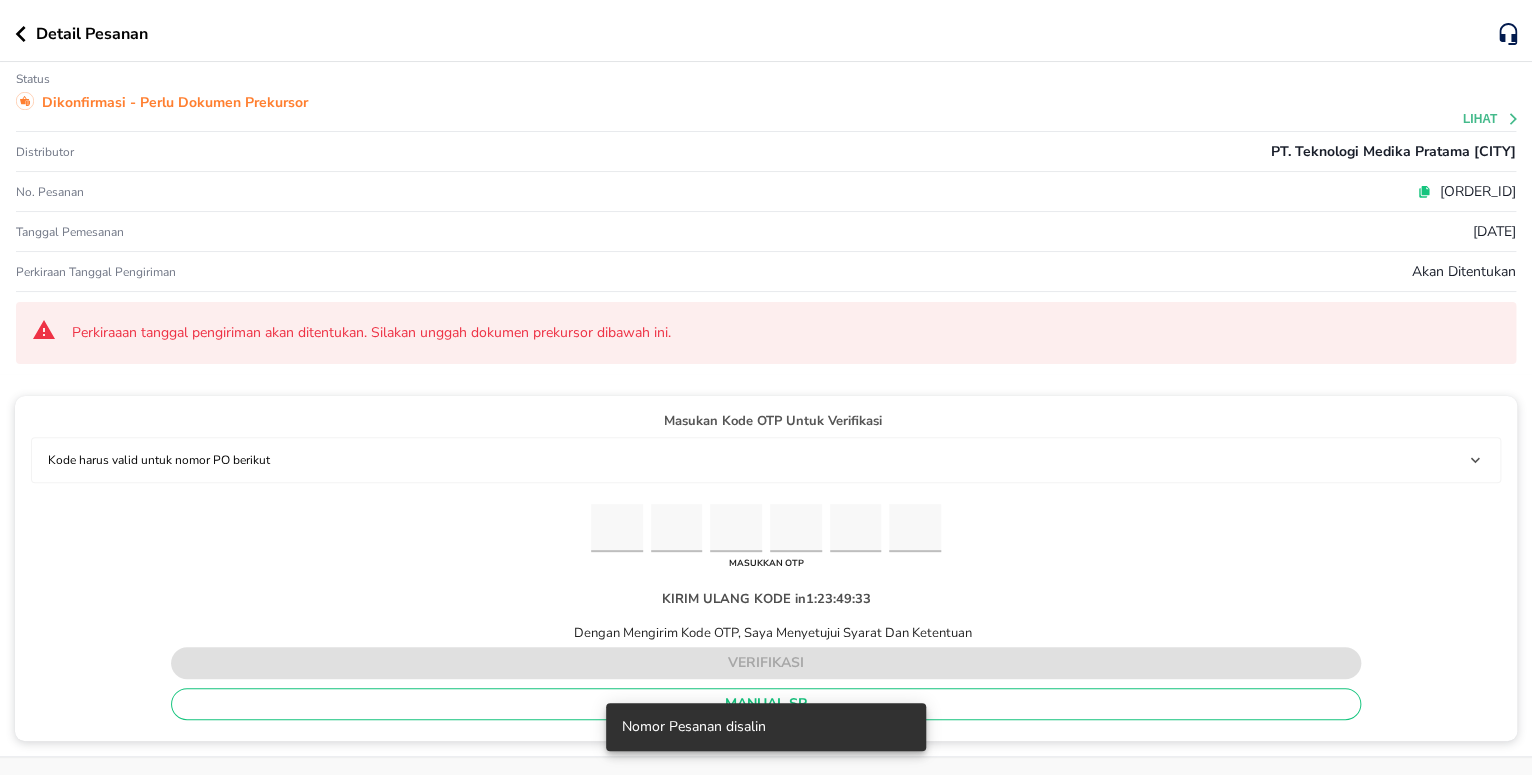 click on "[ORDER_ID]" at bounding box center (1473, 191) 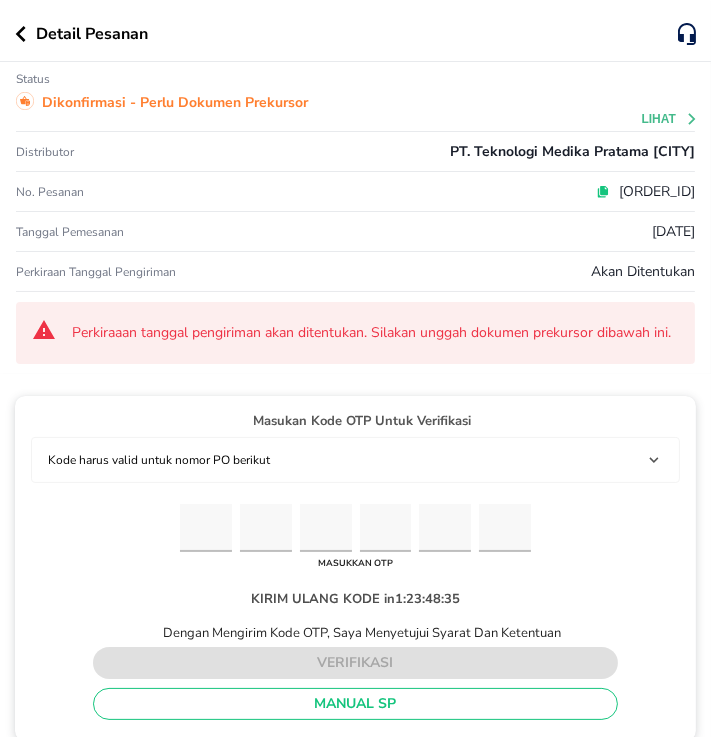 click on "Status Dikonfirmasi - Perlu Dokumen Prekursor Lihat" at bounding box center [355, 97] 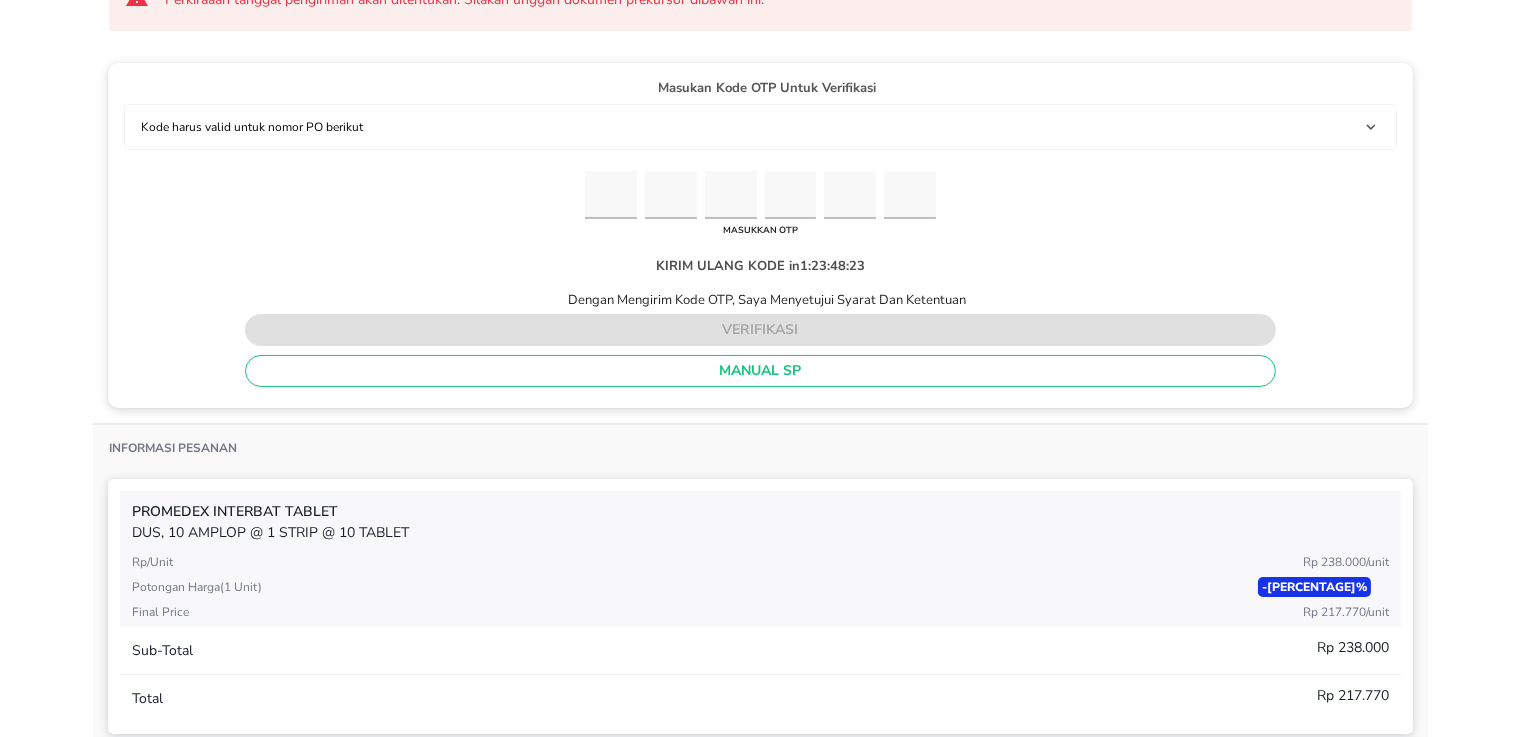 scroll, scrollTop: 0, scrollLeft: 0, axis: both 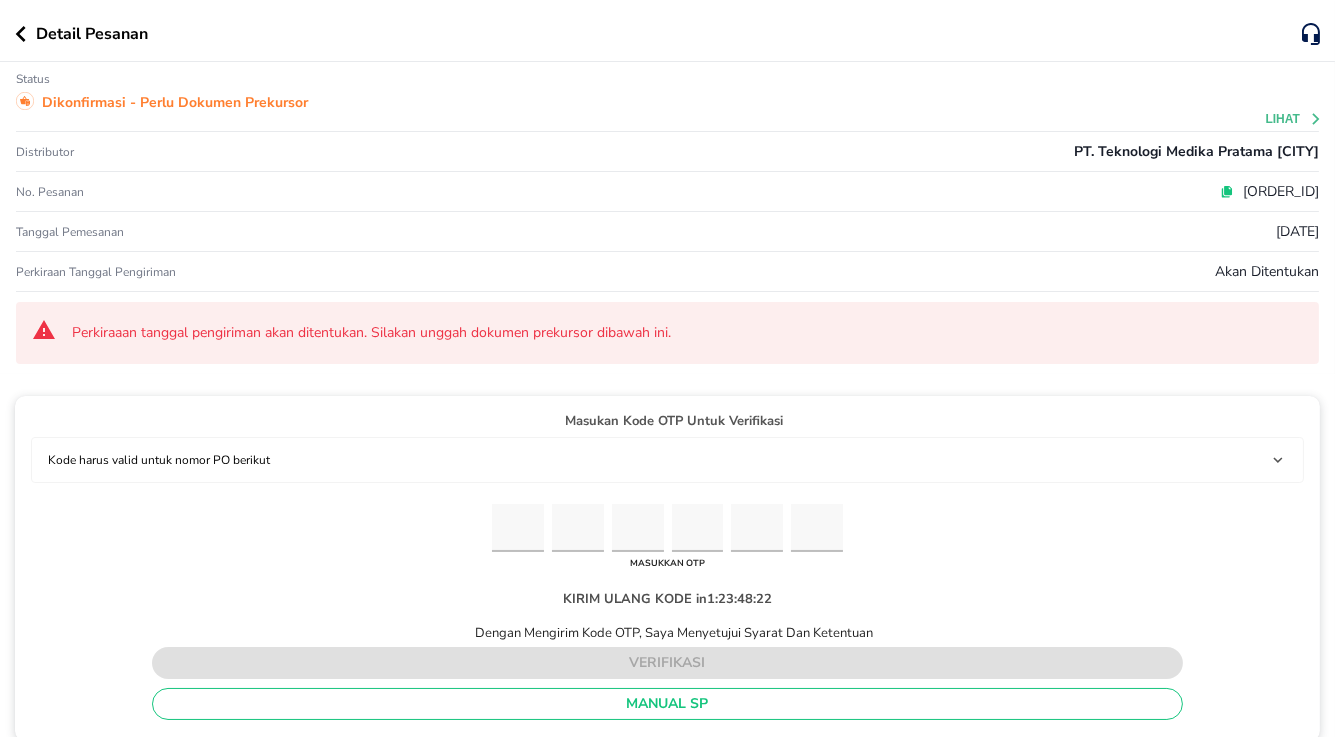 click 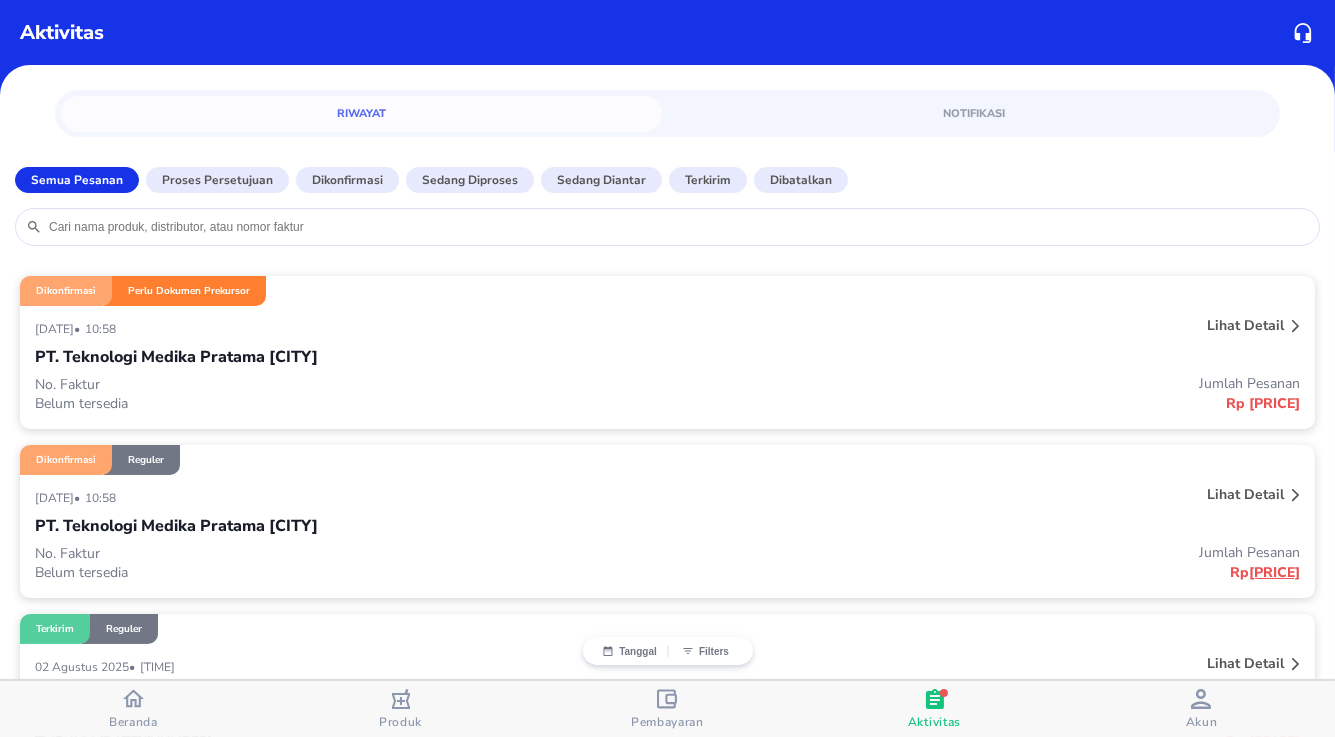click on "[DATE]  • [TIME]" at bounding box center [404, 328] 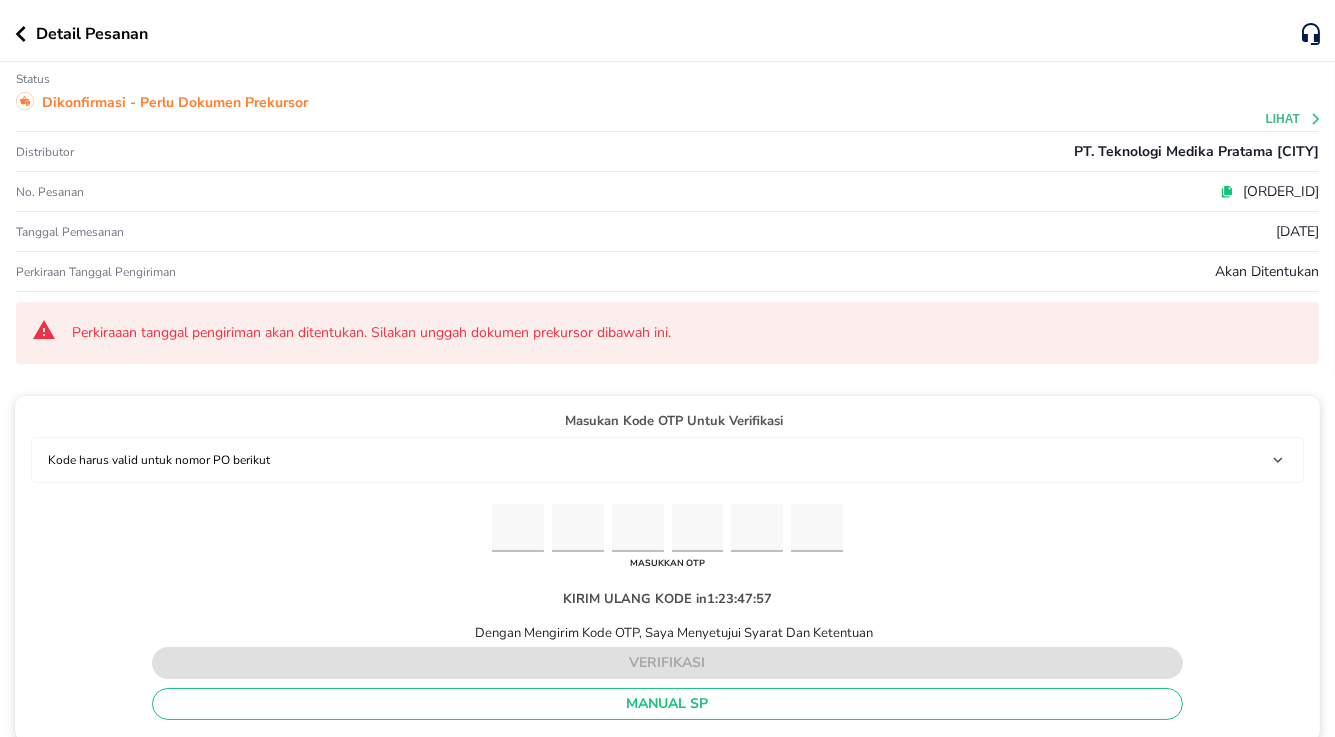 drag, startPoint x: 79, startPoint y: 527, endPoint x: 110, endPoint y: 519, distance: 32.01562 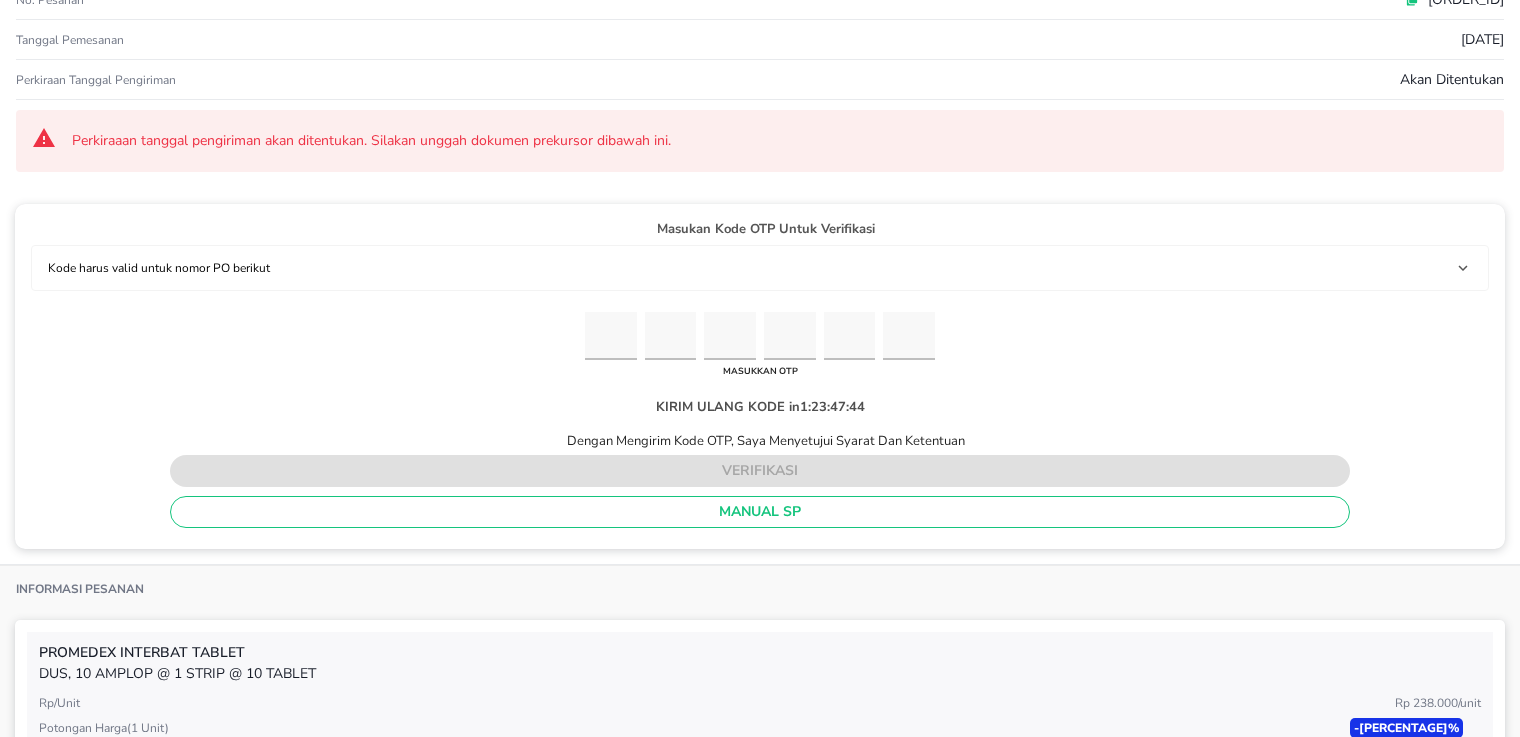 scroll, scrollTop: 0, scrollLeft: 0, axis: both 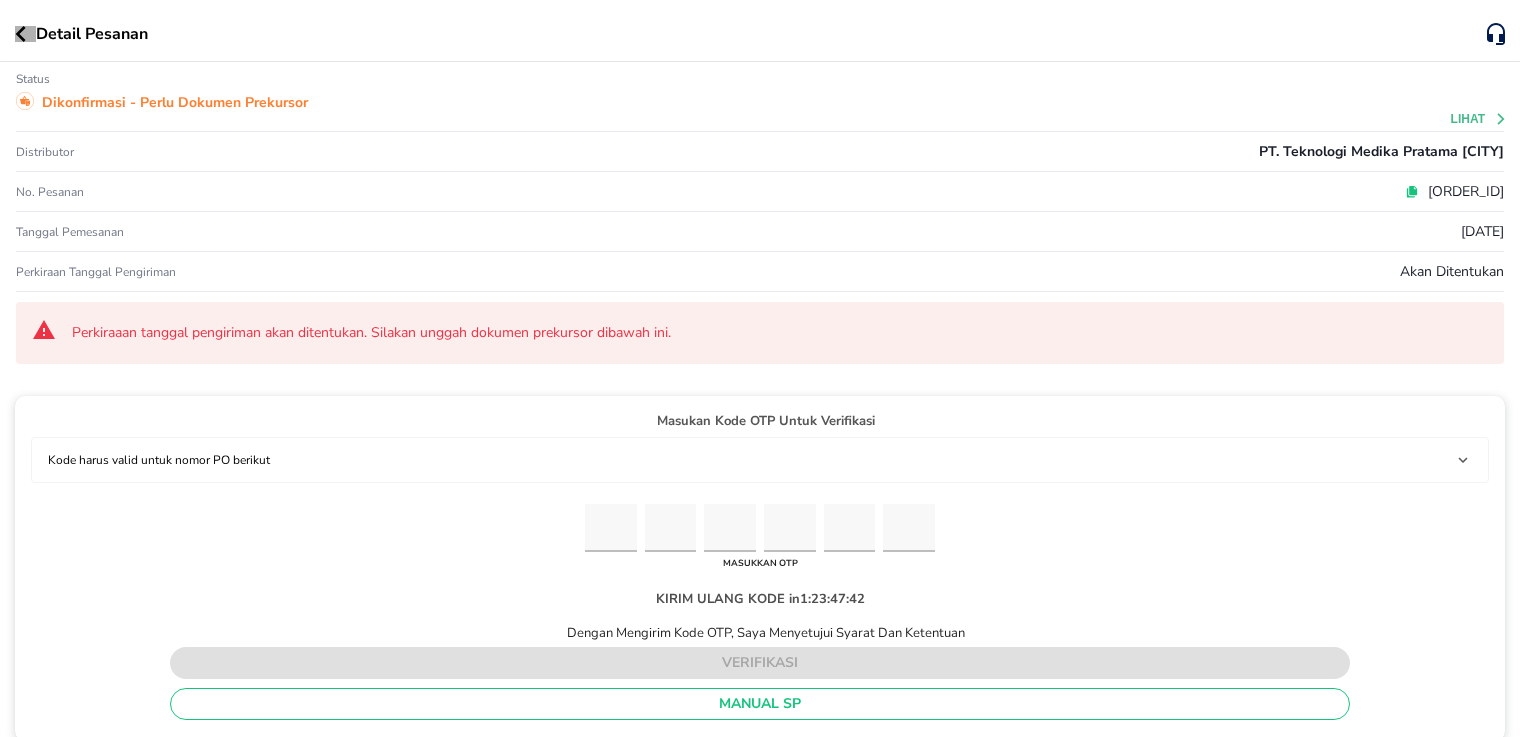 click 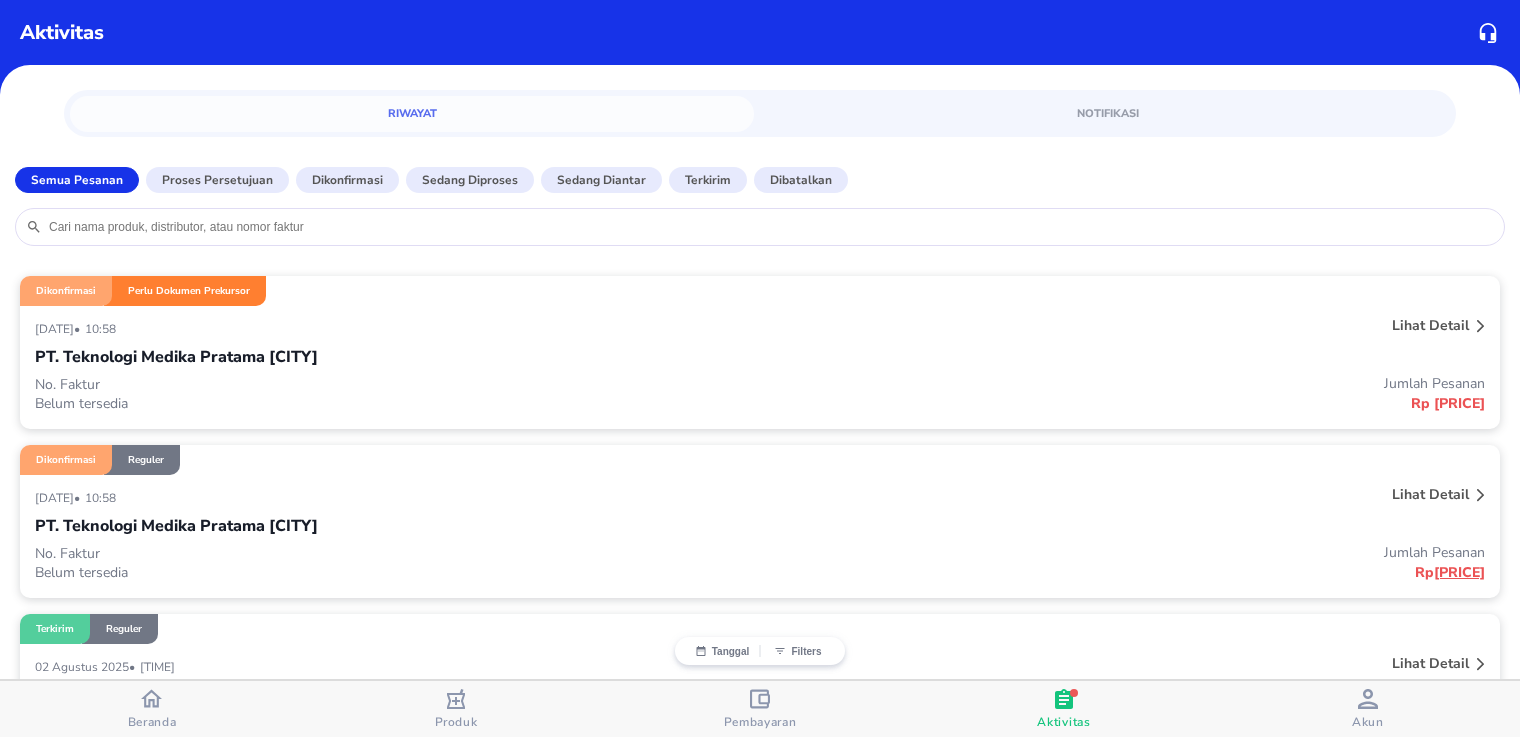 click on "PT. Teknologi Medika Pratama [CITY]" at bounding box center [760, 357] 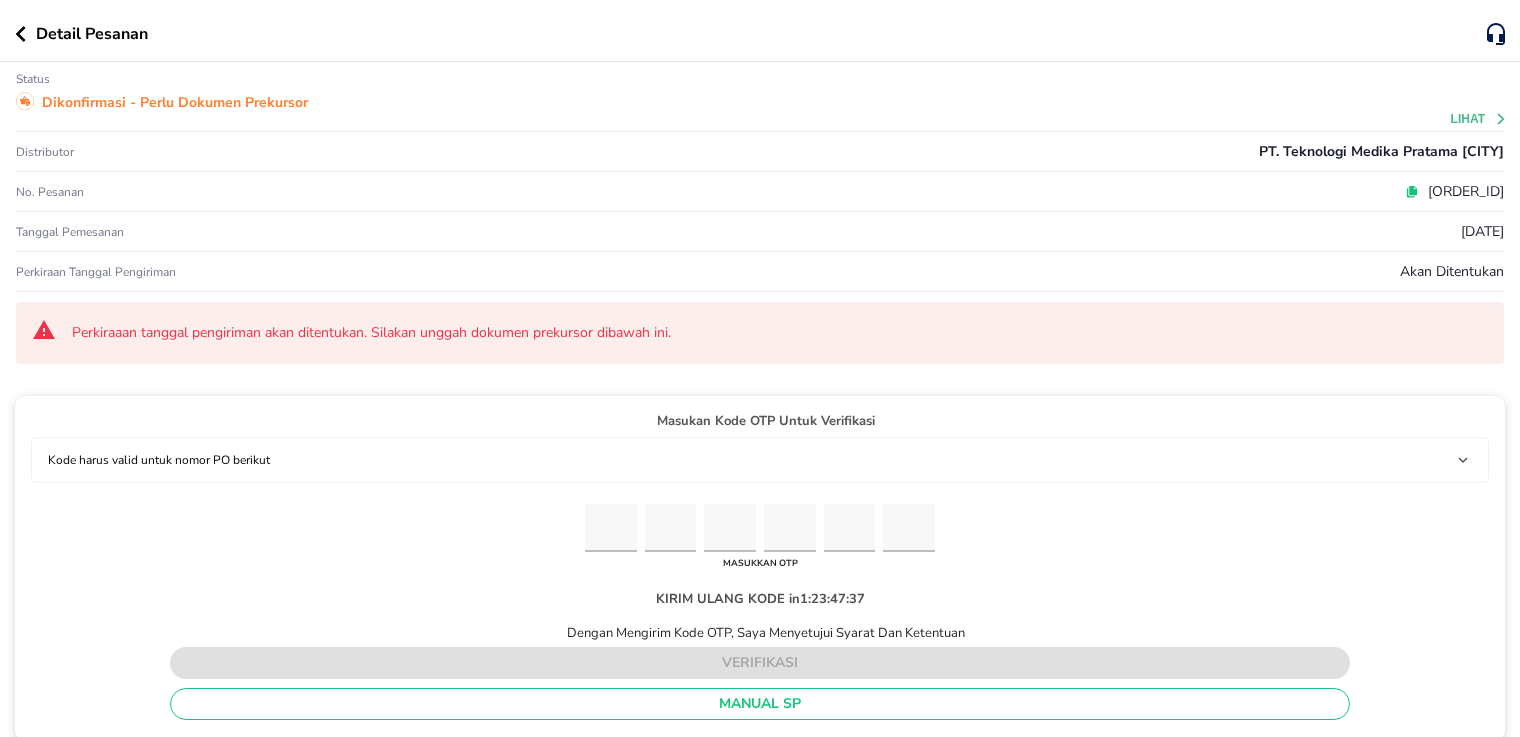 scroll, scrollTop: 444, scrollLeft: 0, axis: vertical 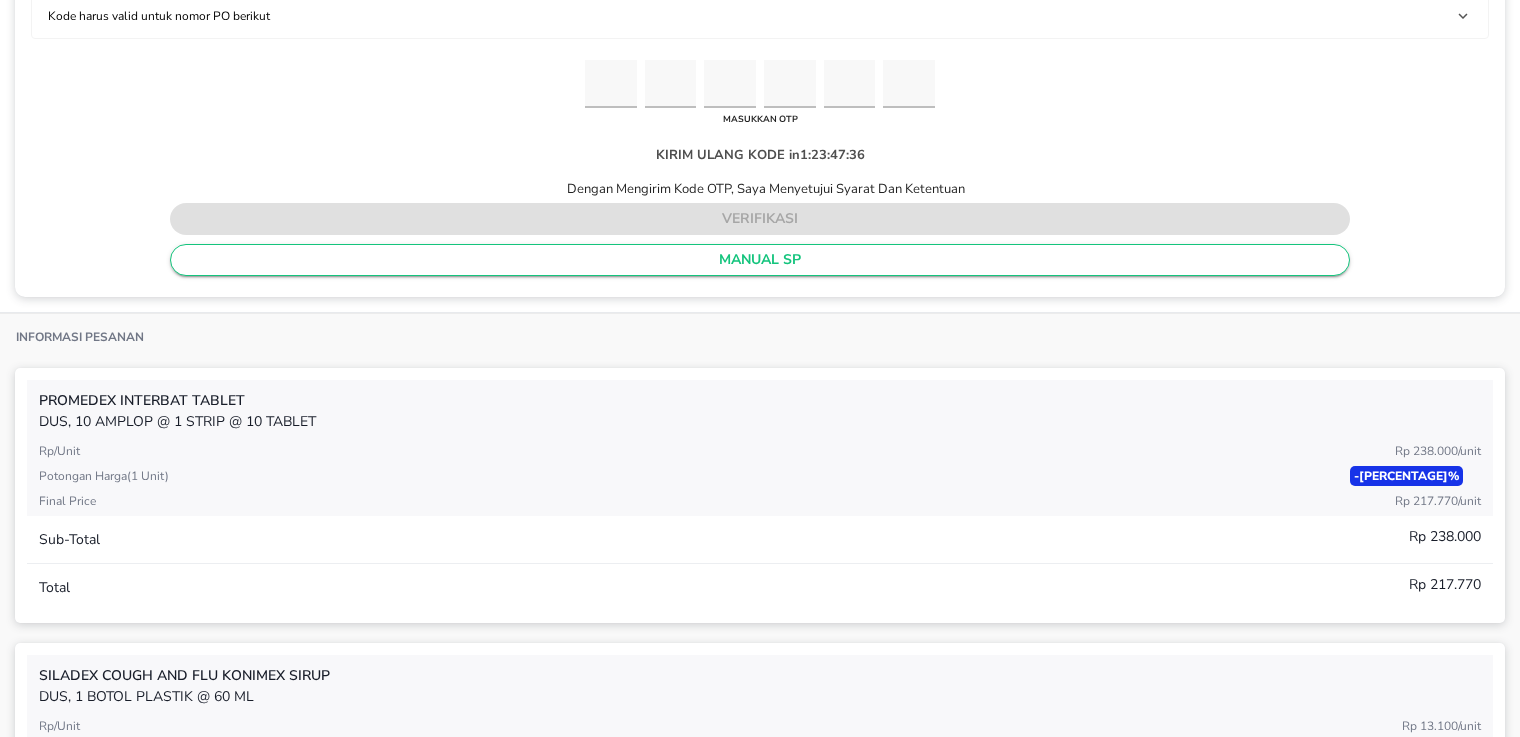 click on "MANUAL SP" at bounding box center [760, 260] 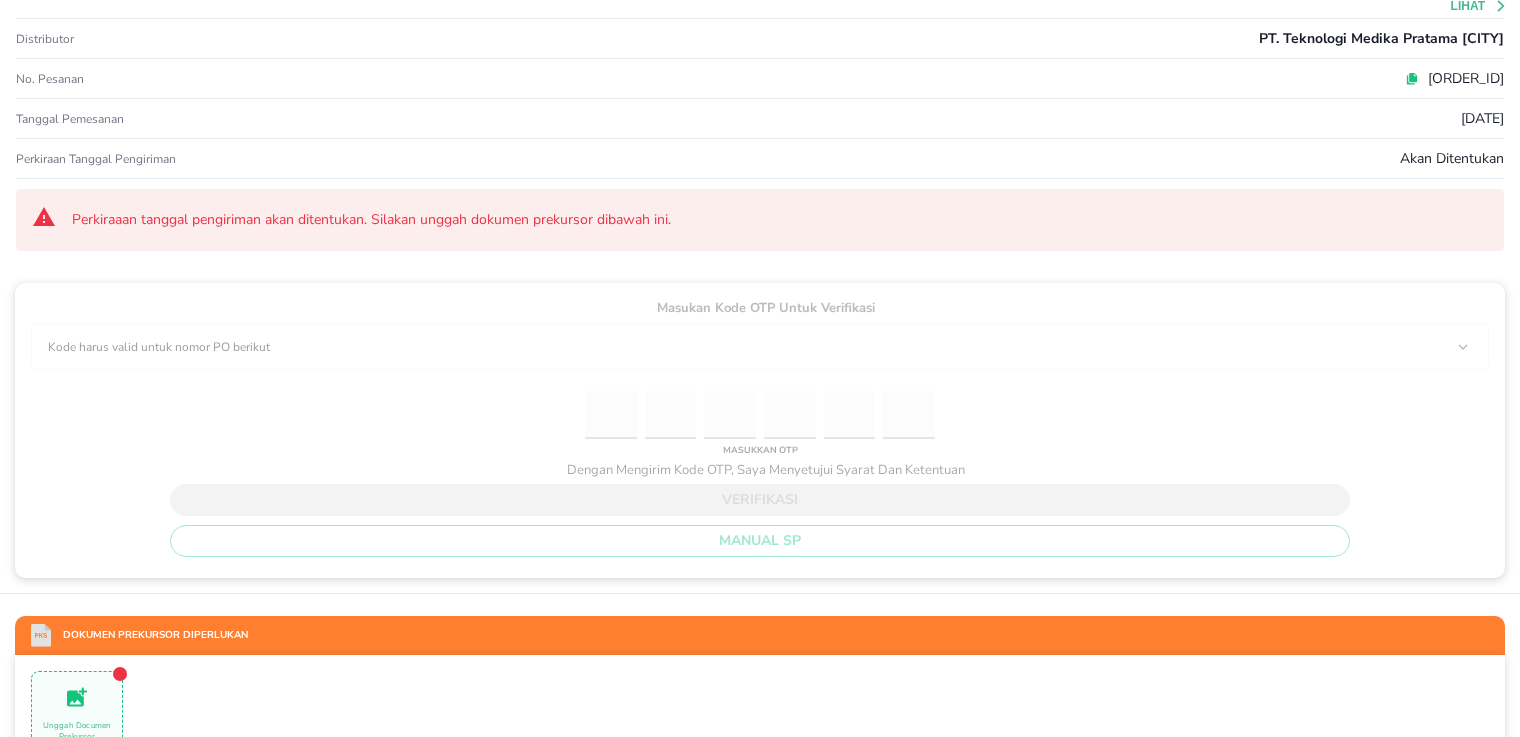 scroll, scrollTop: 111, scrollLeft: 0, axis: vertical 